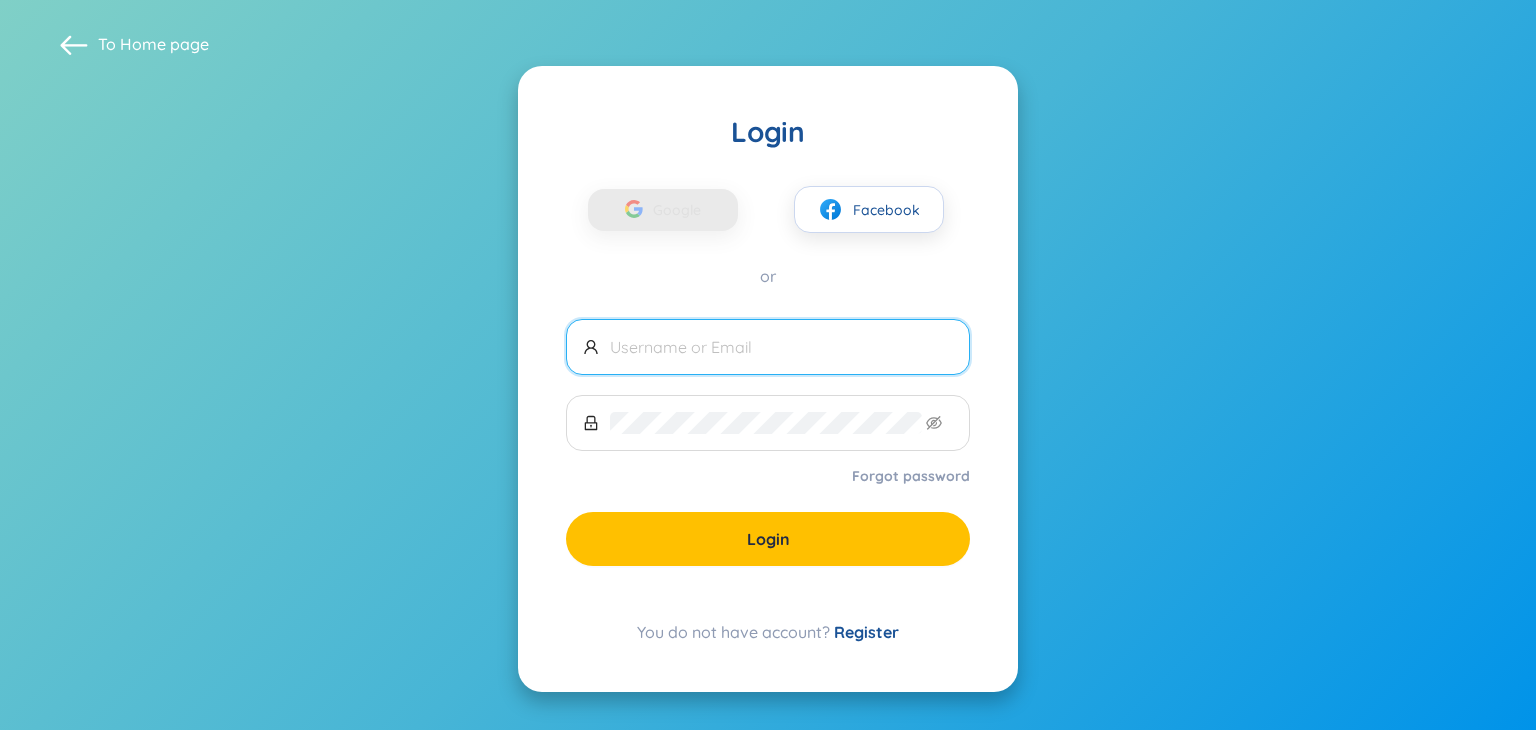 scroll, scrollTop: 0, scrollLeft: 0, axis: both 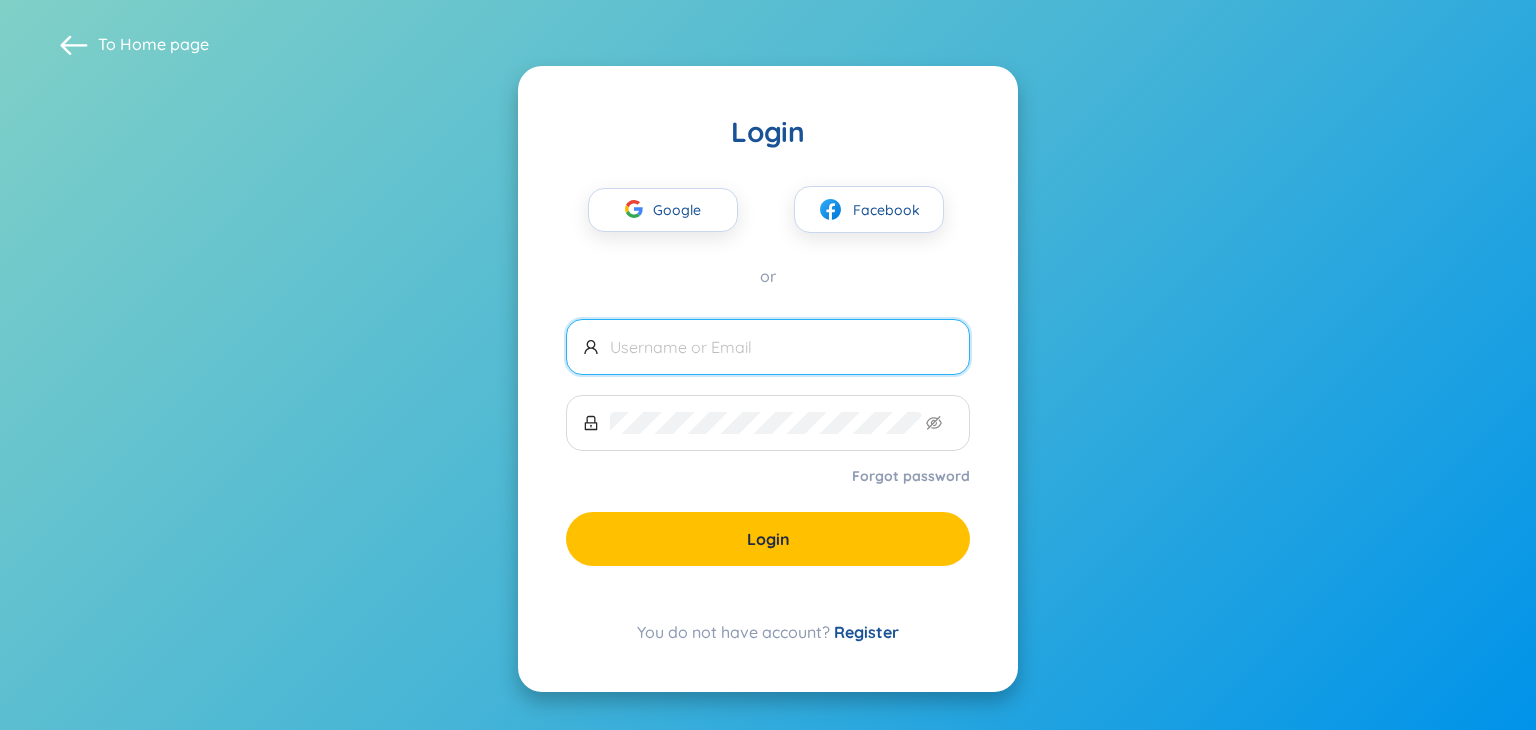 click at bounding box center [781, 347] 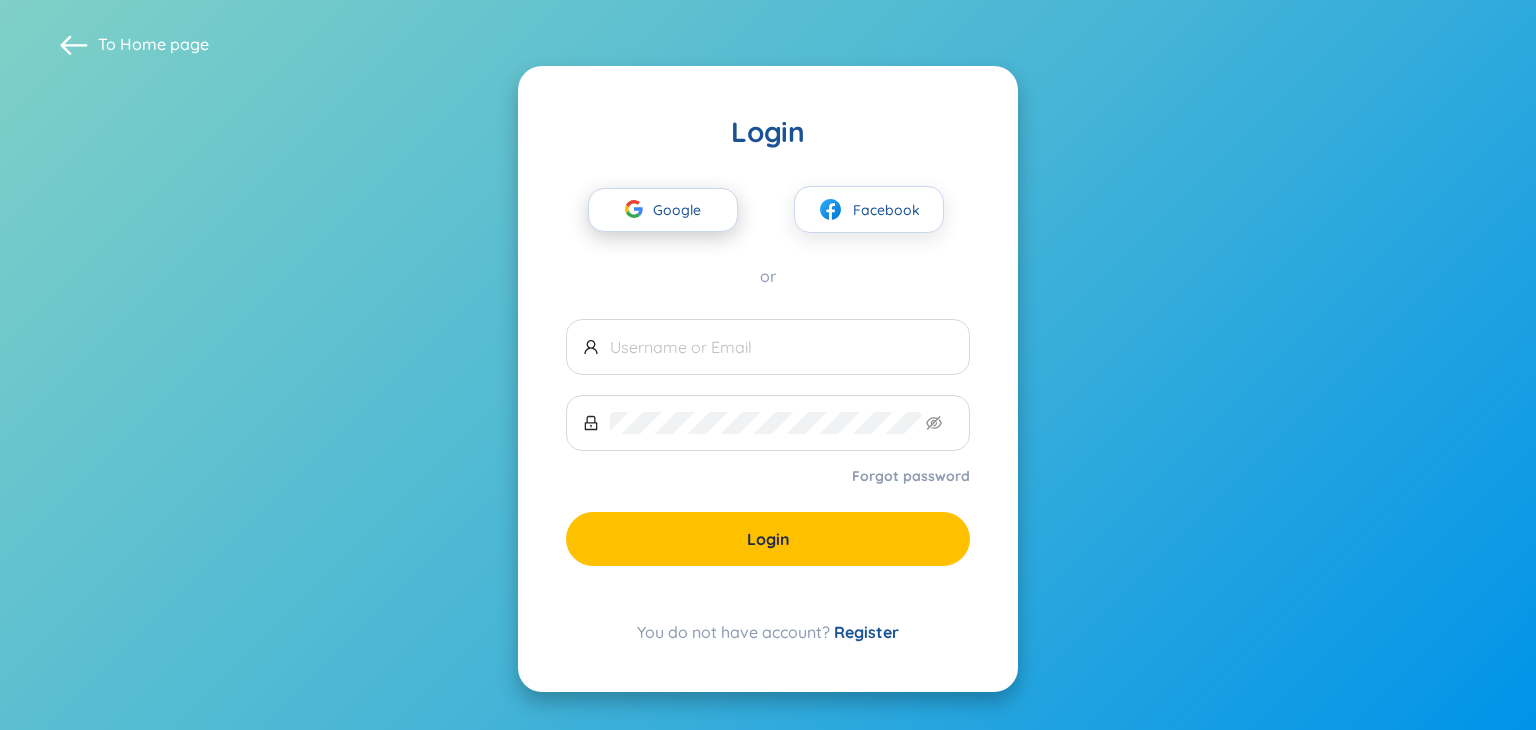 click on "Google" at bounding box center [682, 210] 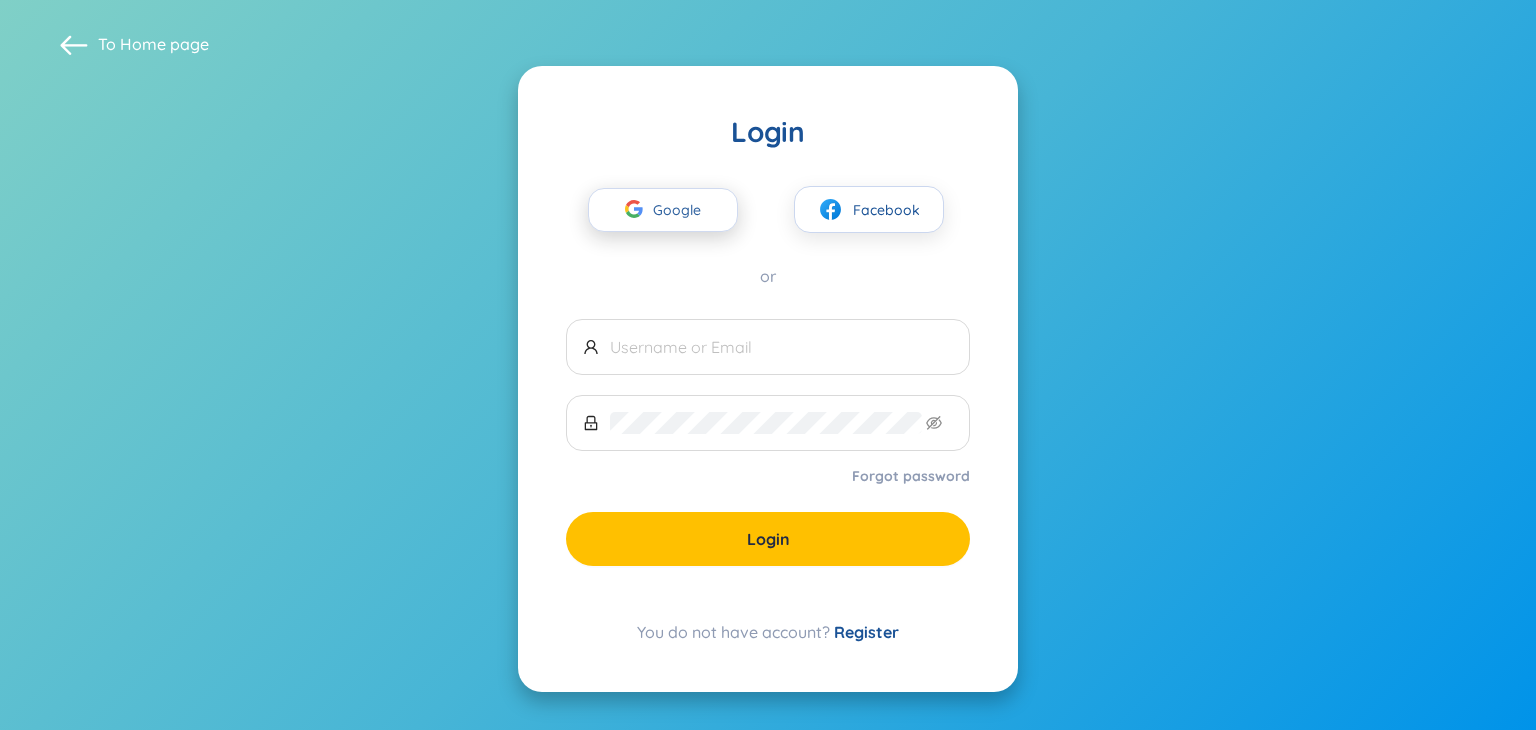 click on "Google" at bounding box center (682, 210) 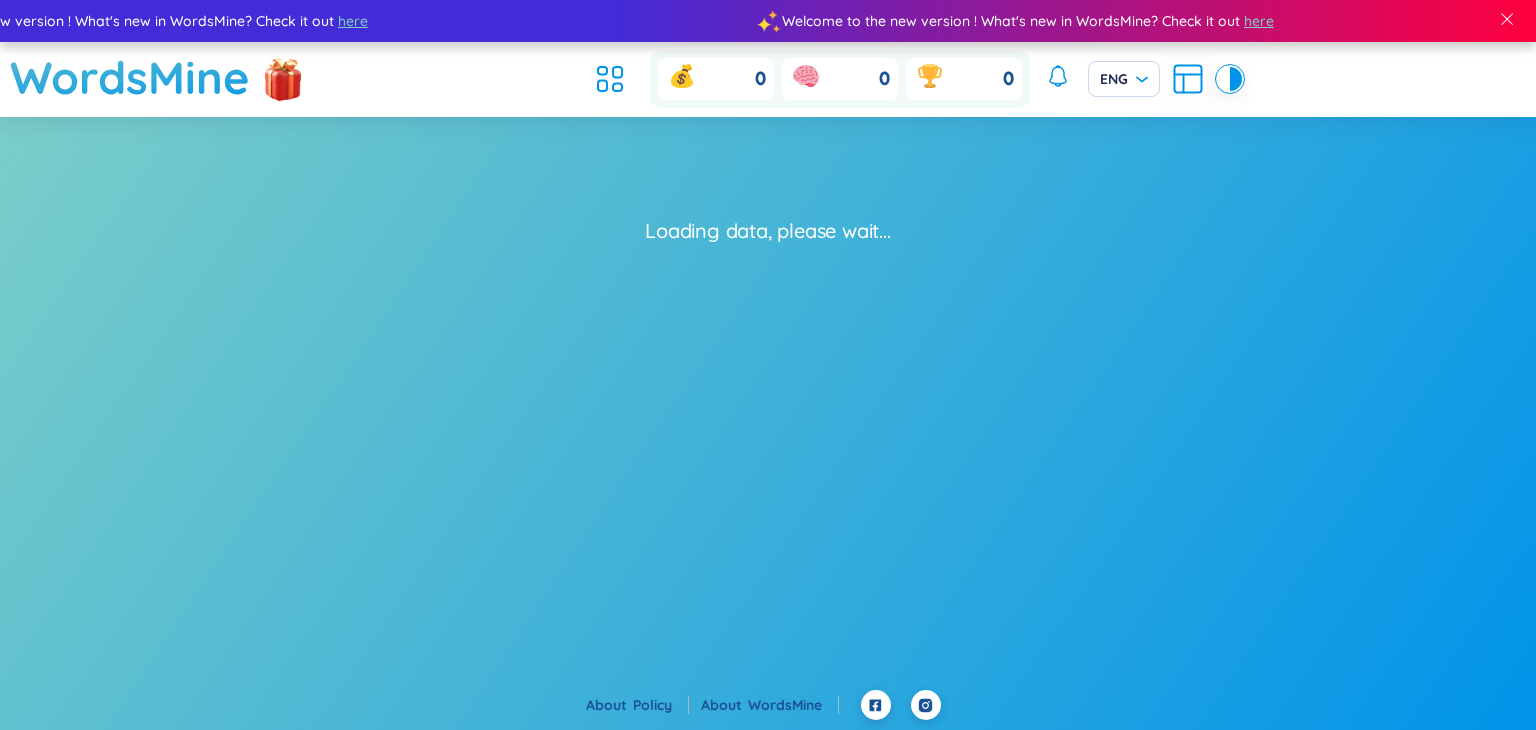 scroll, scrollTop: 0, scrollLeft: 0, axis: both 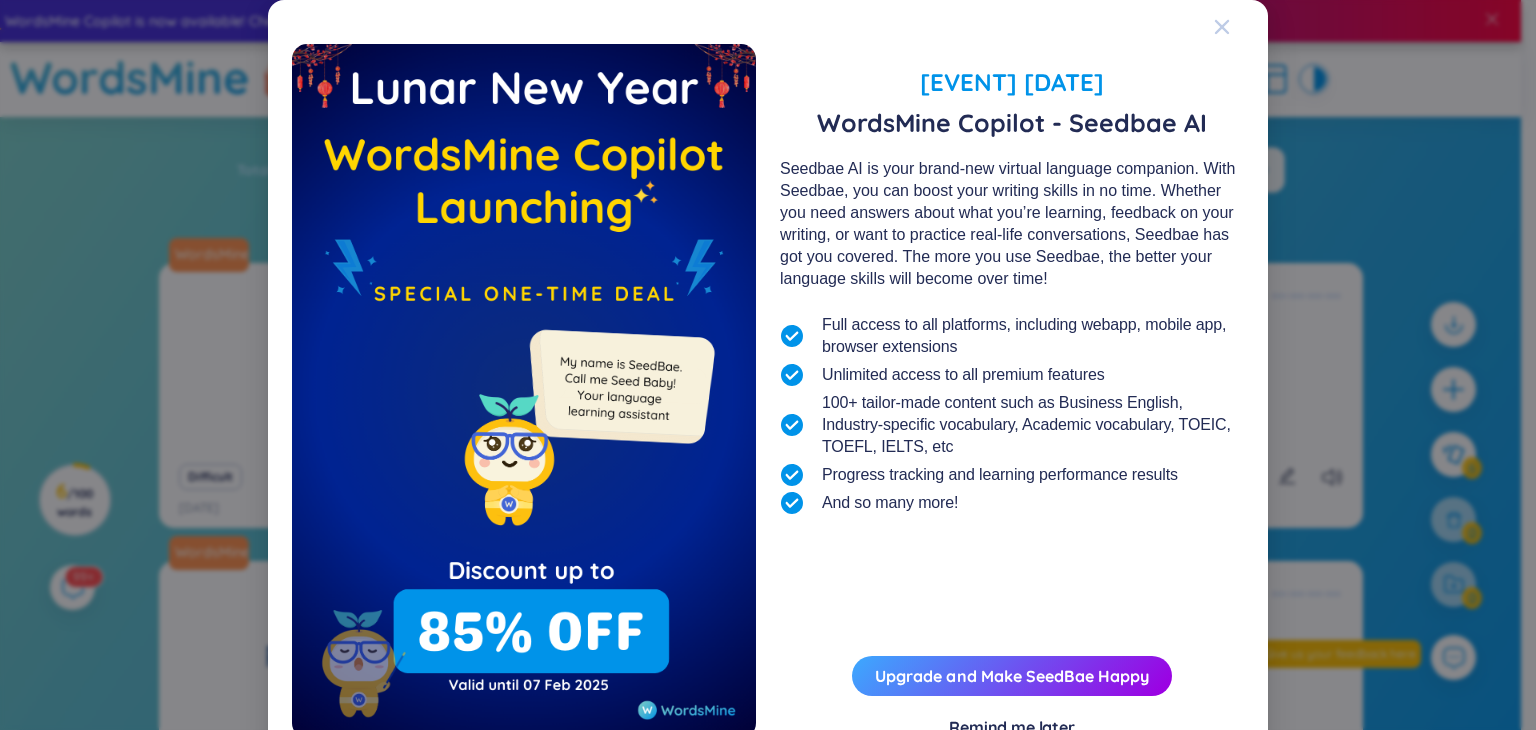 click 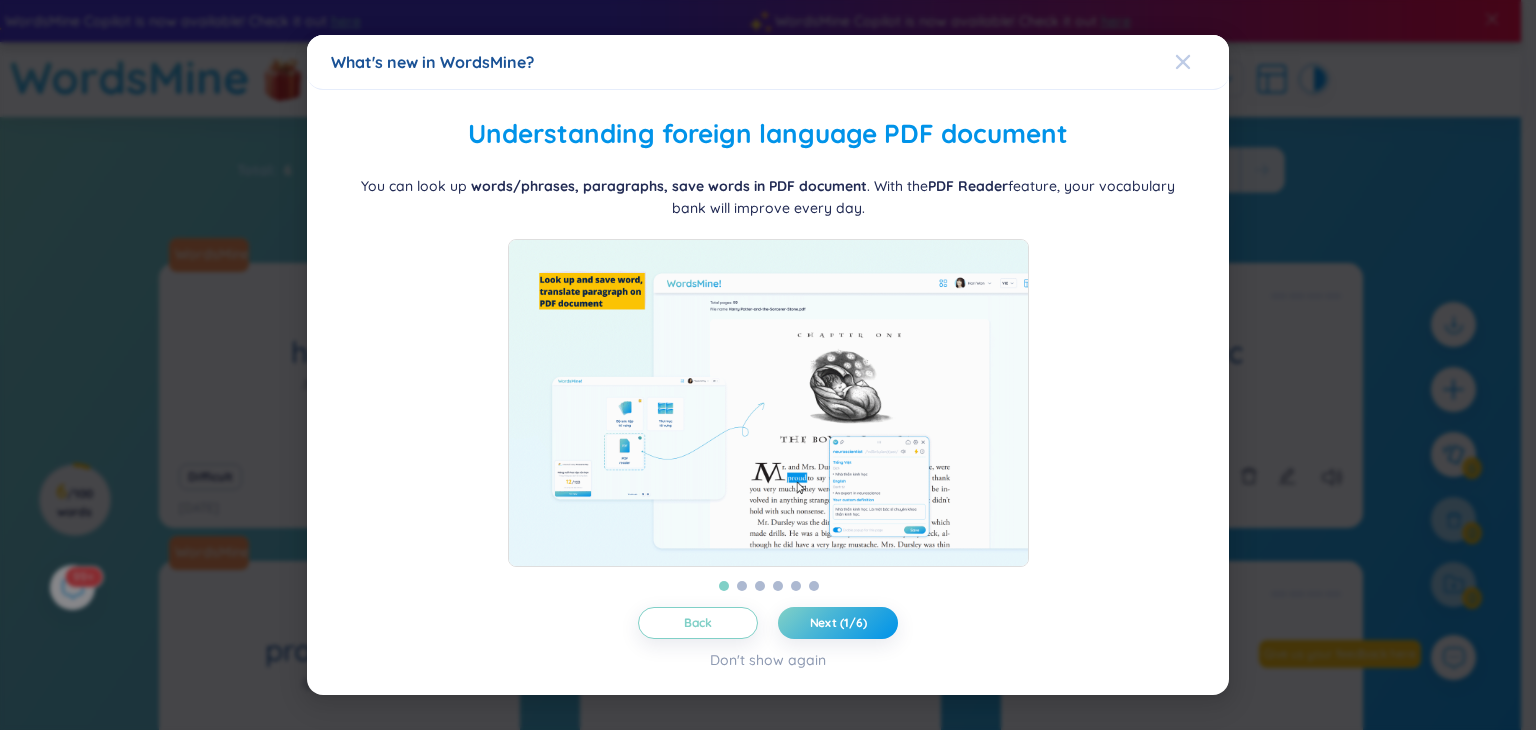 click at bounding box center (1202, 62) 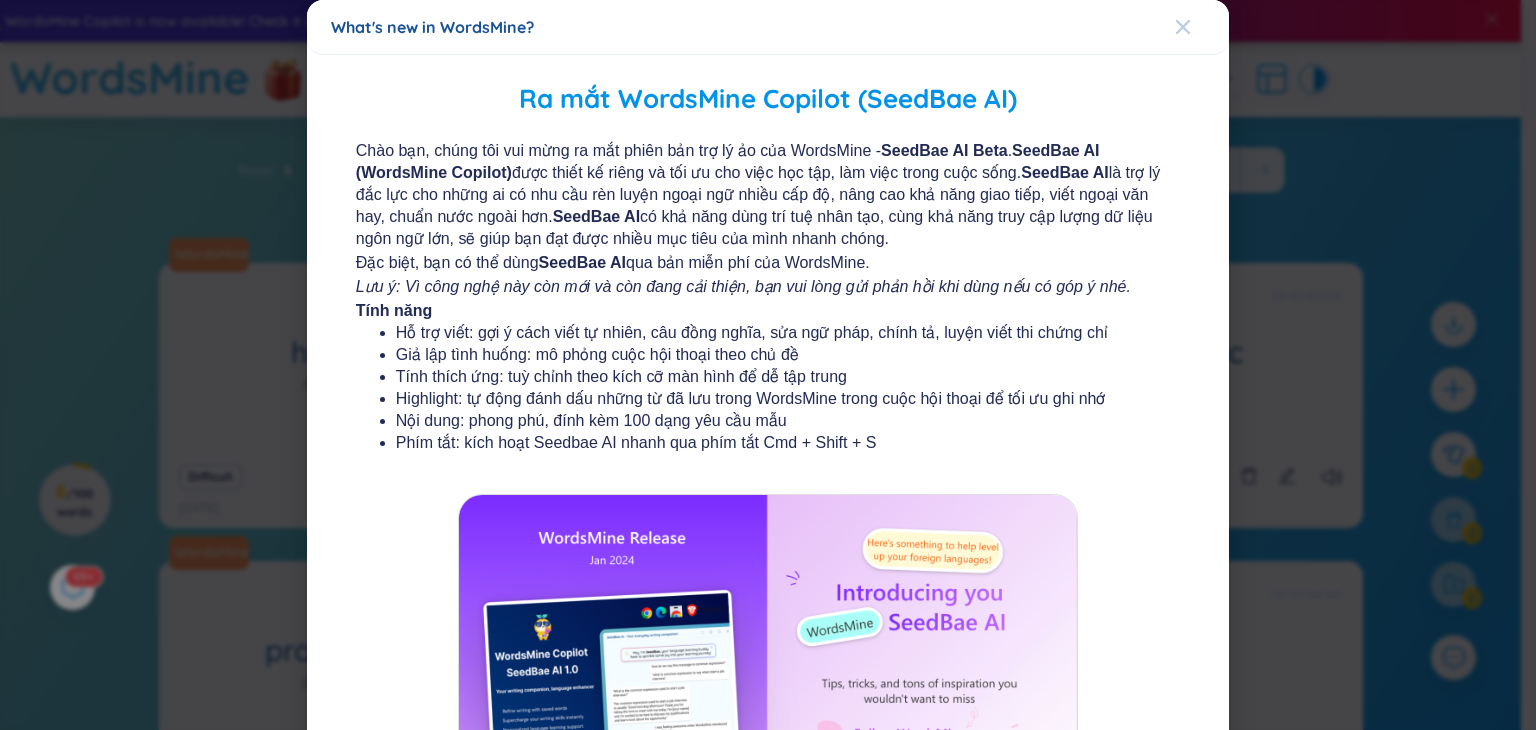 click at bounding box center (1183, 27) 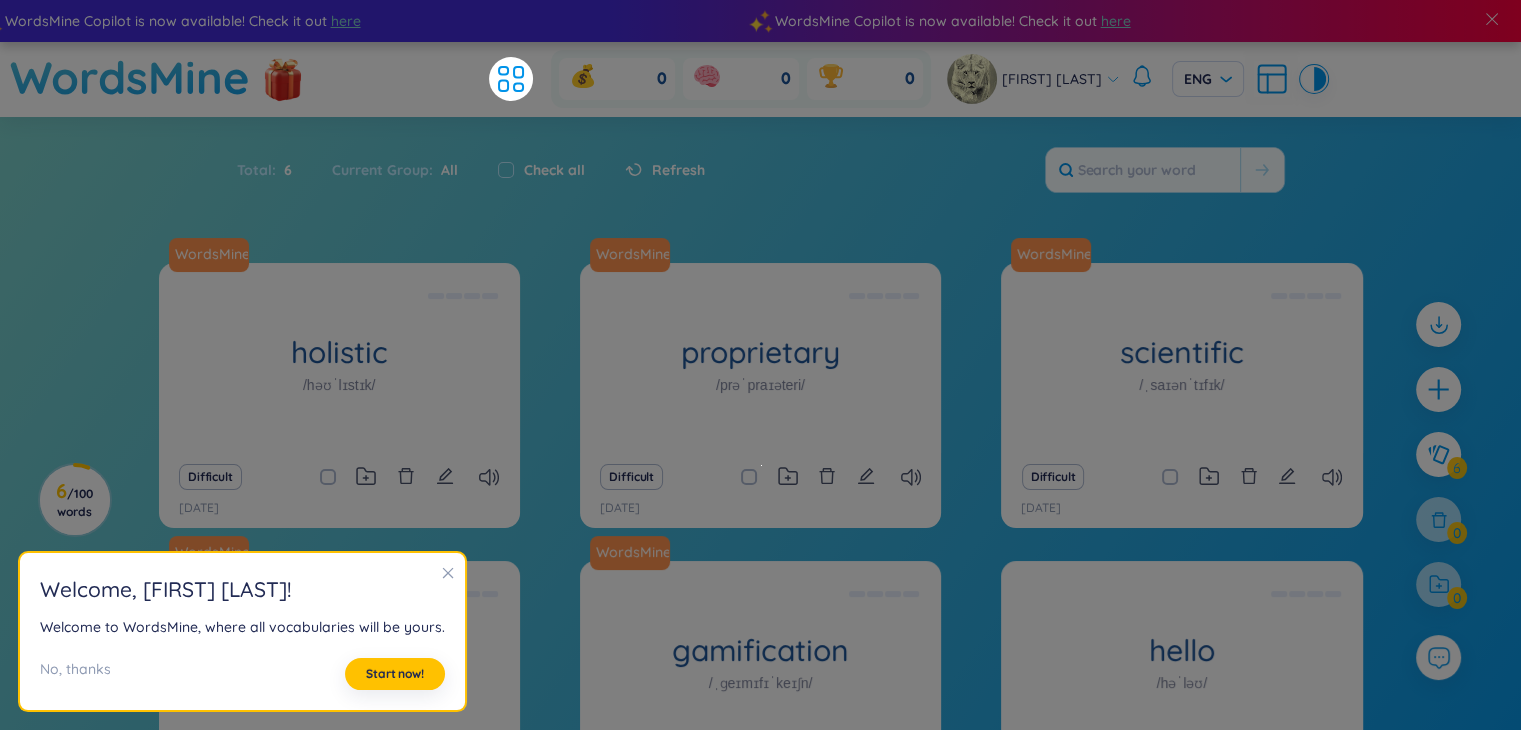 click 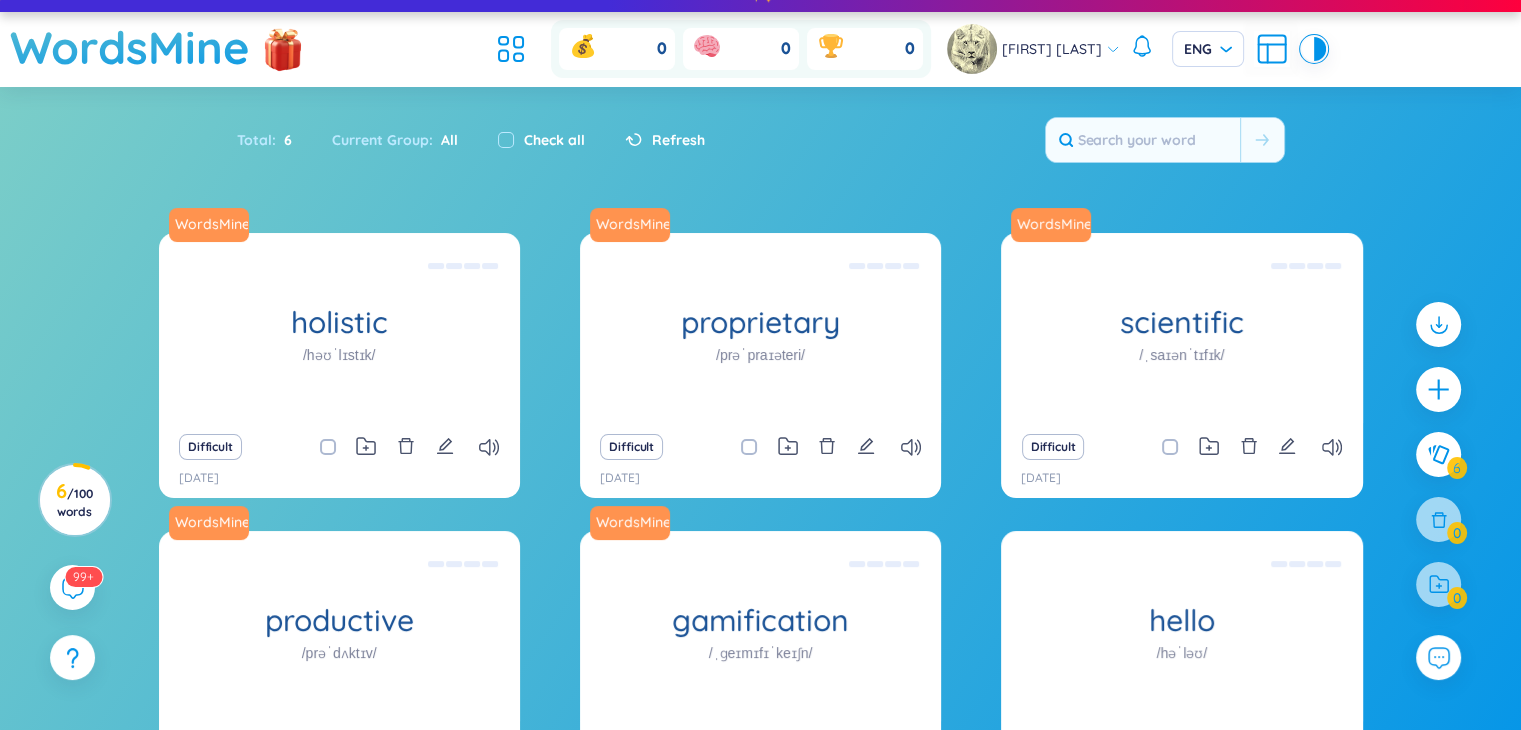 scroll, scrollTop: 0, scrollLeft: 0, axis: both 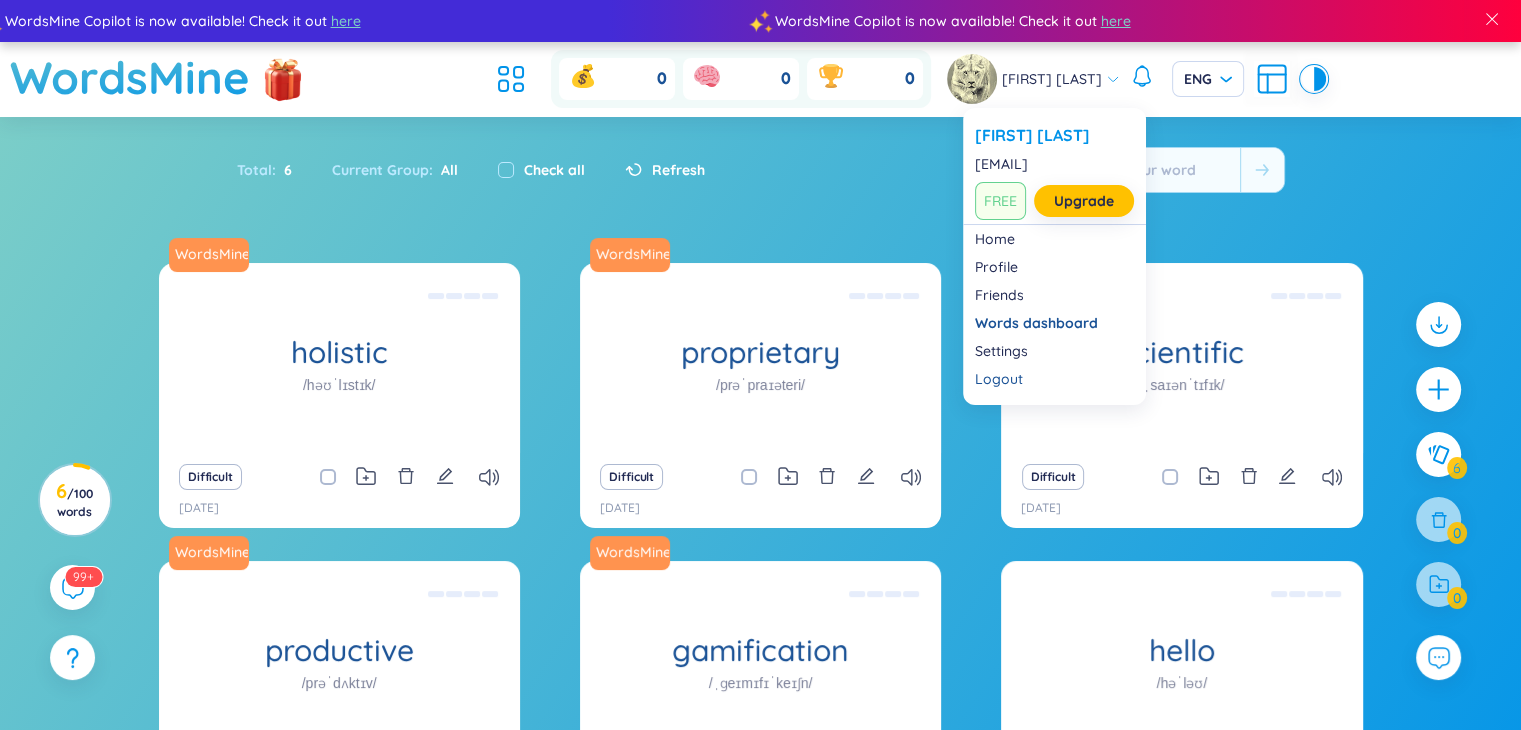 click 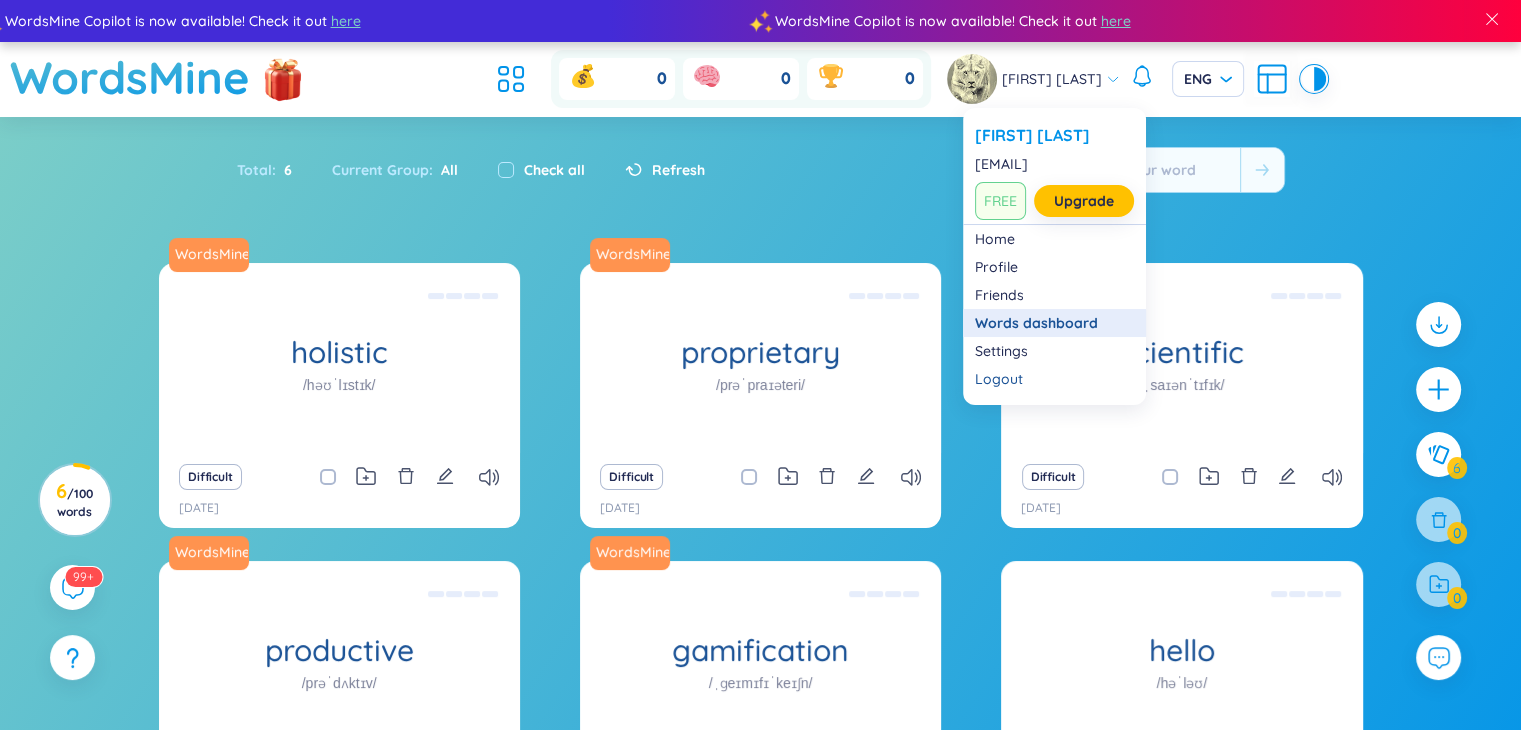 click on "Words dashboard" at bounding box center (1054, 323) 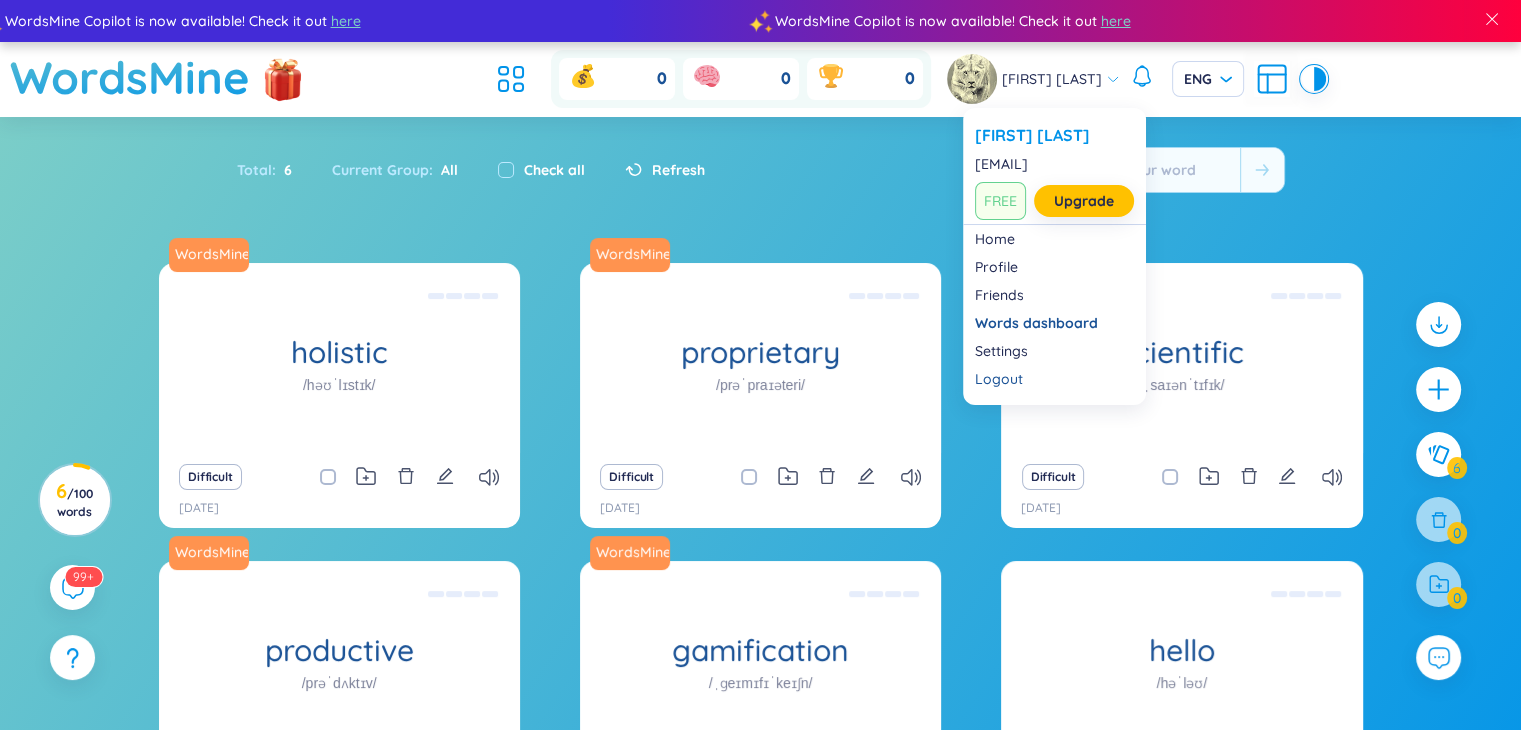 click on "[FIRST] [LAST]" at bounding box center (1052, 79) 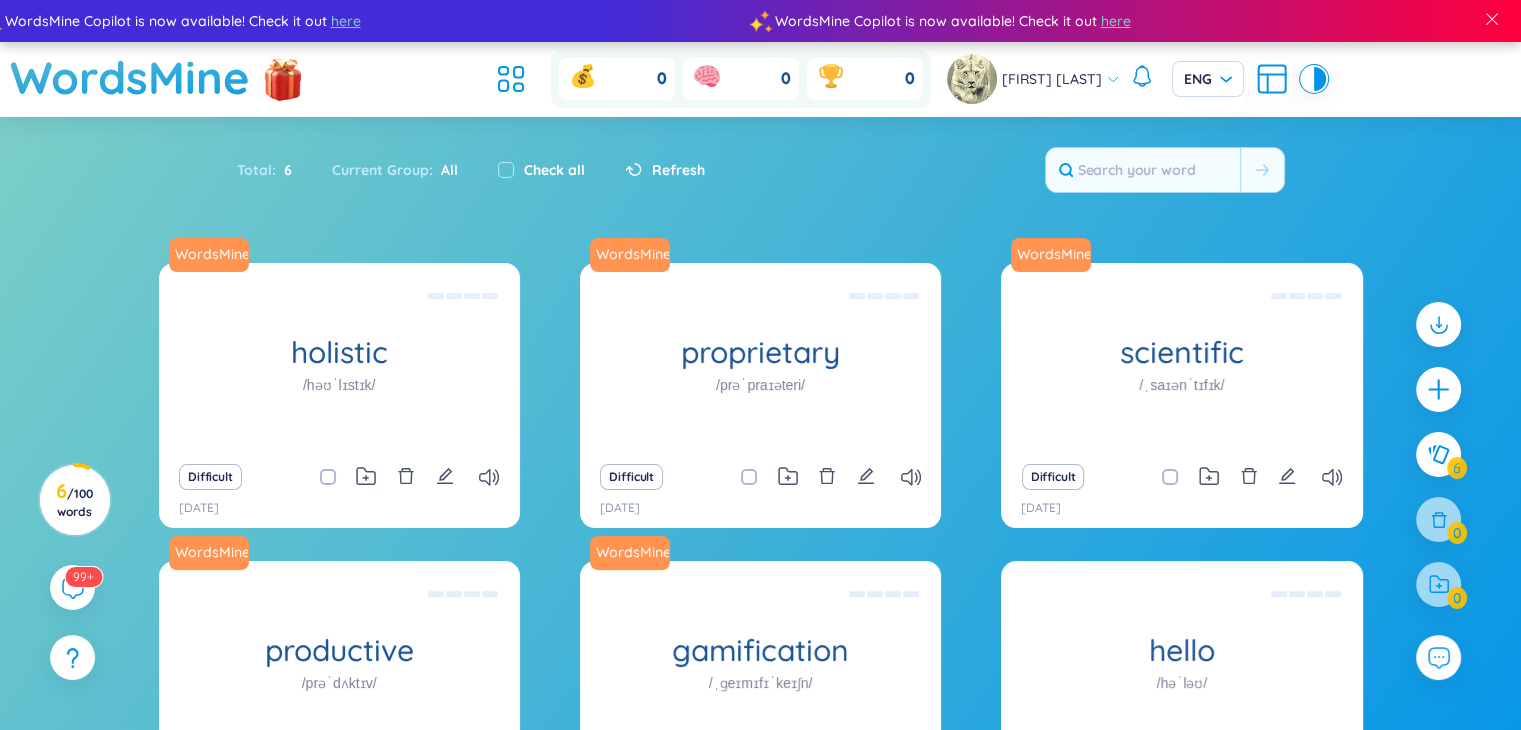 click on "Sort Alphabet Ascending Alphabet Descending Time-based Ascending Time-based Descending Group All Today This week Difficult word Folders Word level New Hard Medium Easy Super easy Density Eco Roomy Cozy Preferences Flip Paging Show Source Show group name Looks like you don't have extension installed! In order for WordsMine to work, you'll need to add the WordsMine extension to your browser.   Download WordsMine for free Total :       6 Current Group :     All Check all   Refresh WordsMine holistic /həʊˈlɪstɪk/ Toàn diện
Eg: The holistic approach to healthcare takes into account the physical, mental, and emotional well-being of an individual. Difficult 8/8/2025 WordsMine proprietary /prəˈpraɪəteri/ Độc quyền
Eg: The company developed a proprietary software solution that gives them a competitive advantage in the market. Difficult 8/8/2025 WordsMine scientific /ˌsaɪənˈtɪfɪk/ Difficult 8/8/2025 WordsMine productive /prəˈdʌktɪv/ Difficult 8/8/2025 WordsMine gamification Difficult hello" at bounding box center (760, 504) 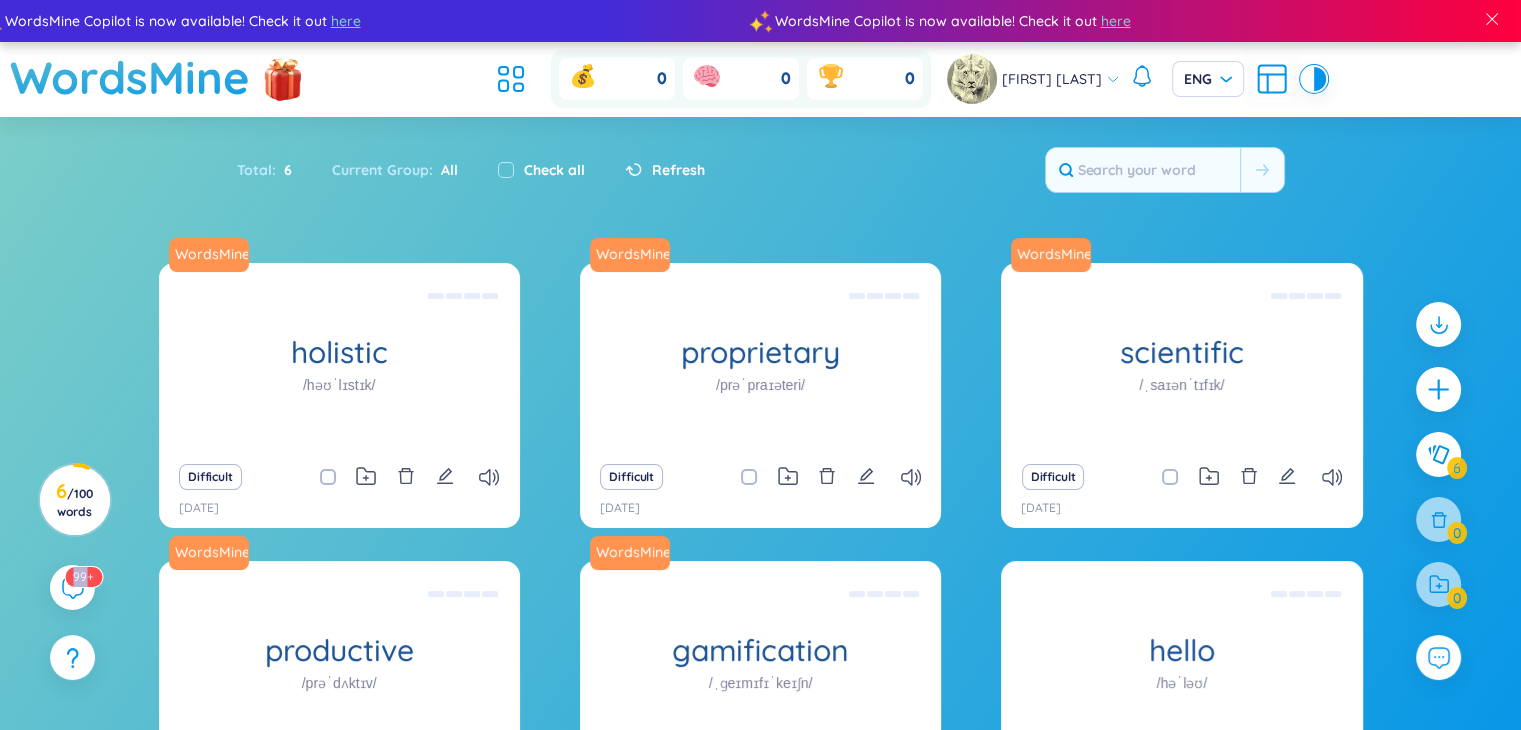 click at bounding box center (1438, 584) 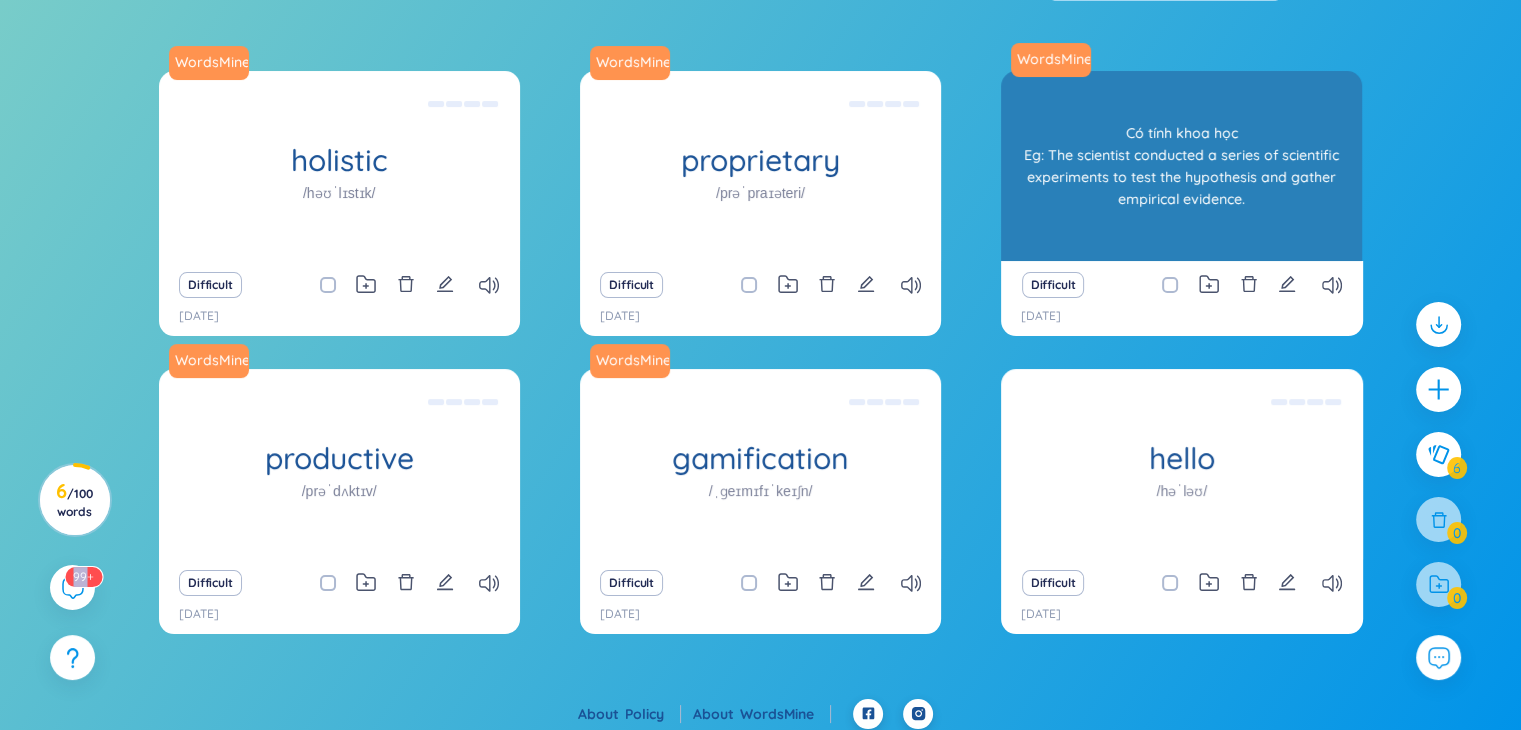 scroll, scrollTop: 200, scrollLeft: 0, axis: vertical 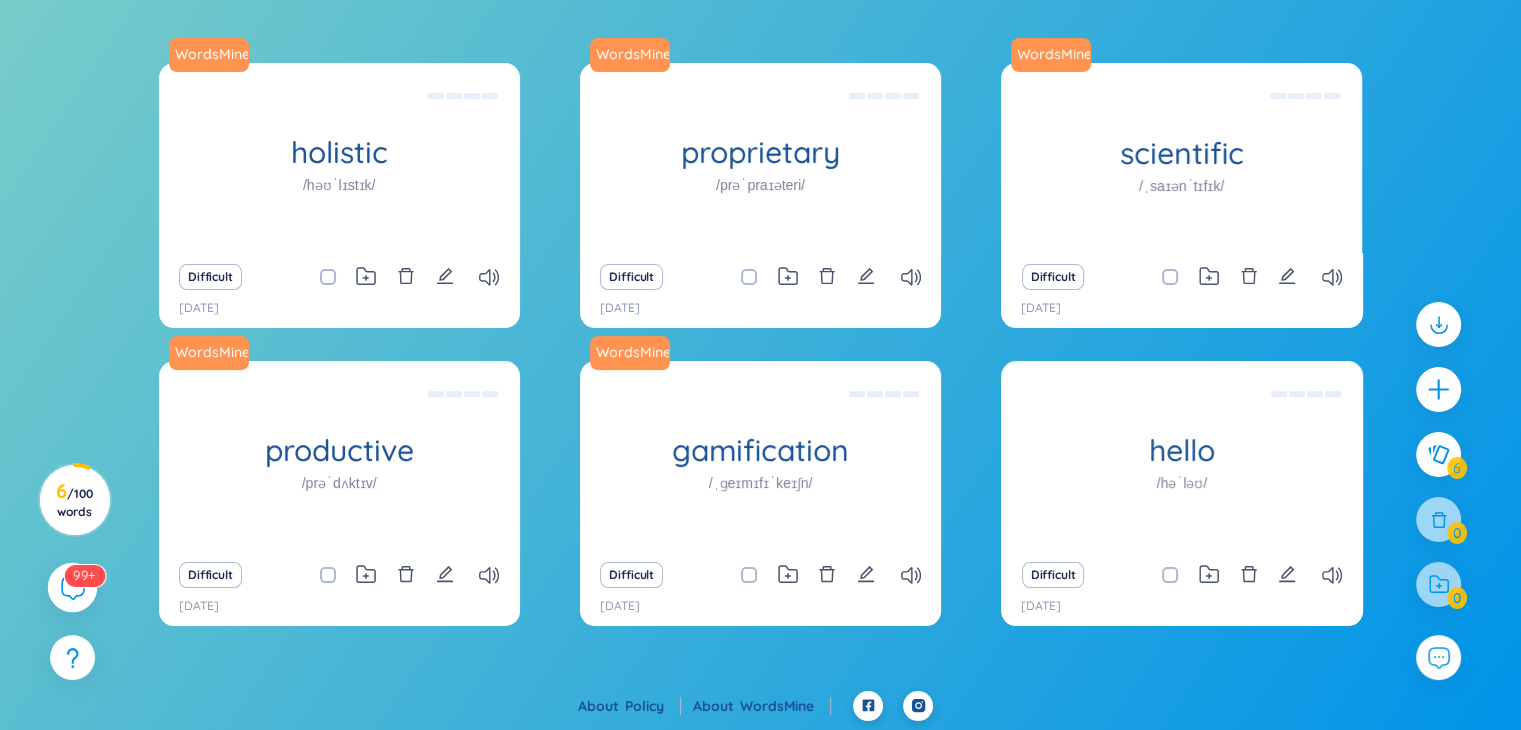 click 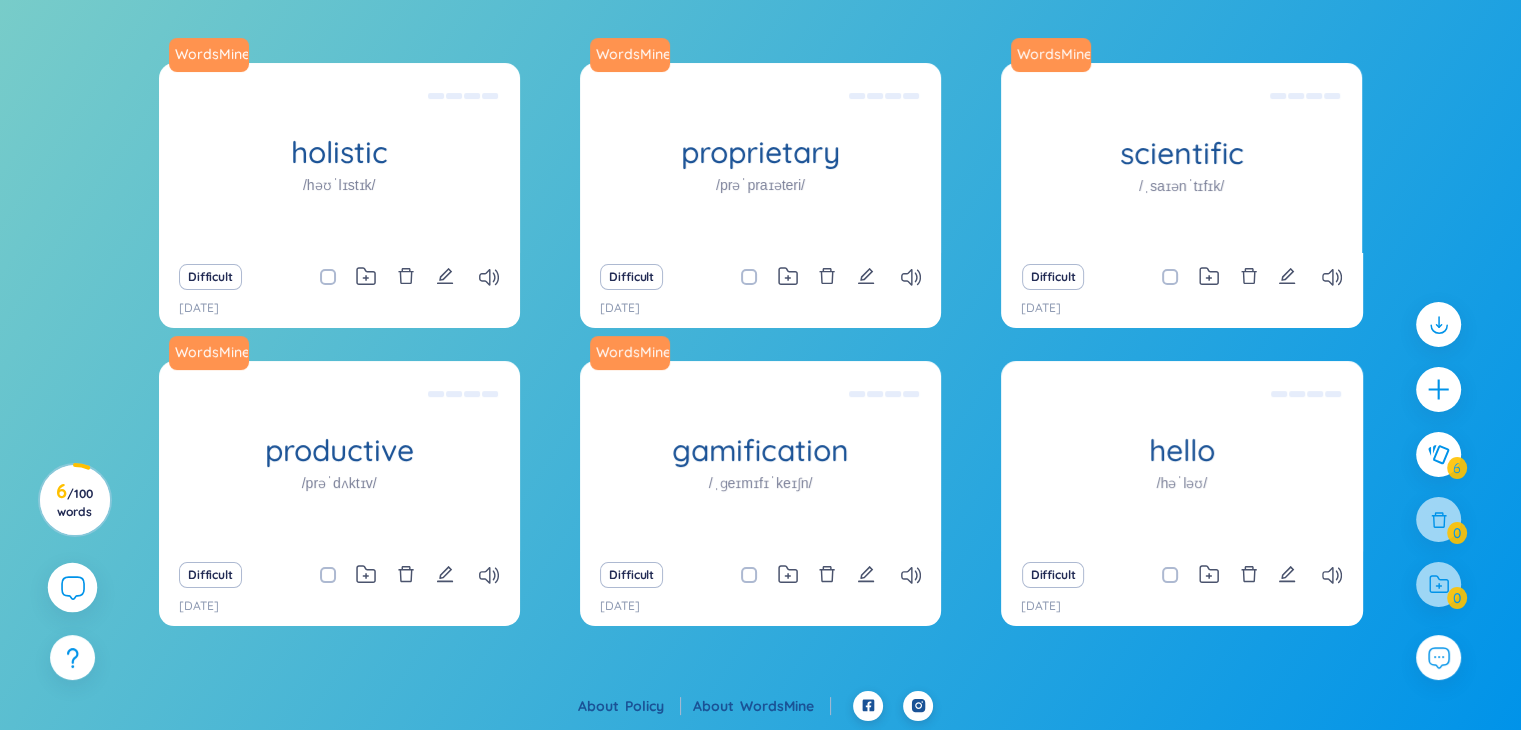 scroll, scrollTop: 23051, scrollLeft: 0, axis: vertical 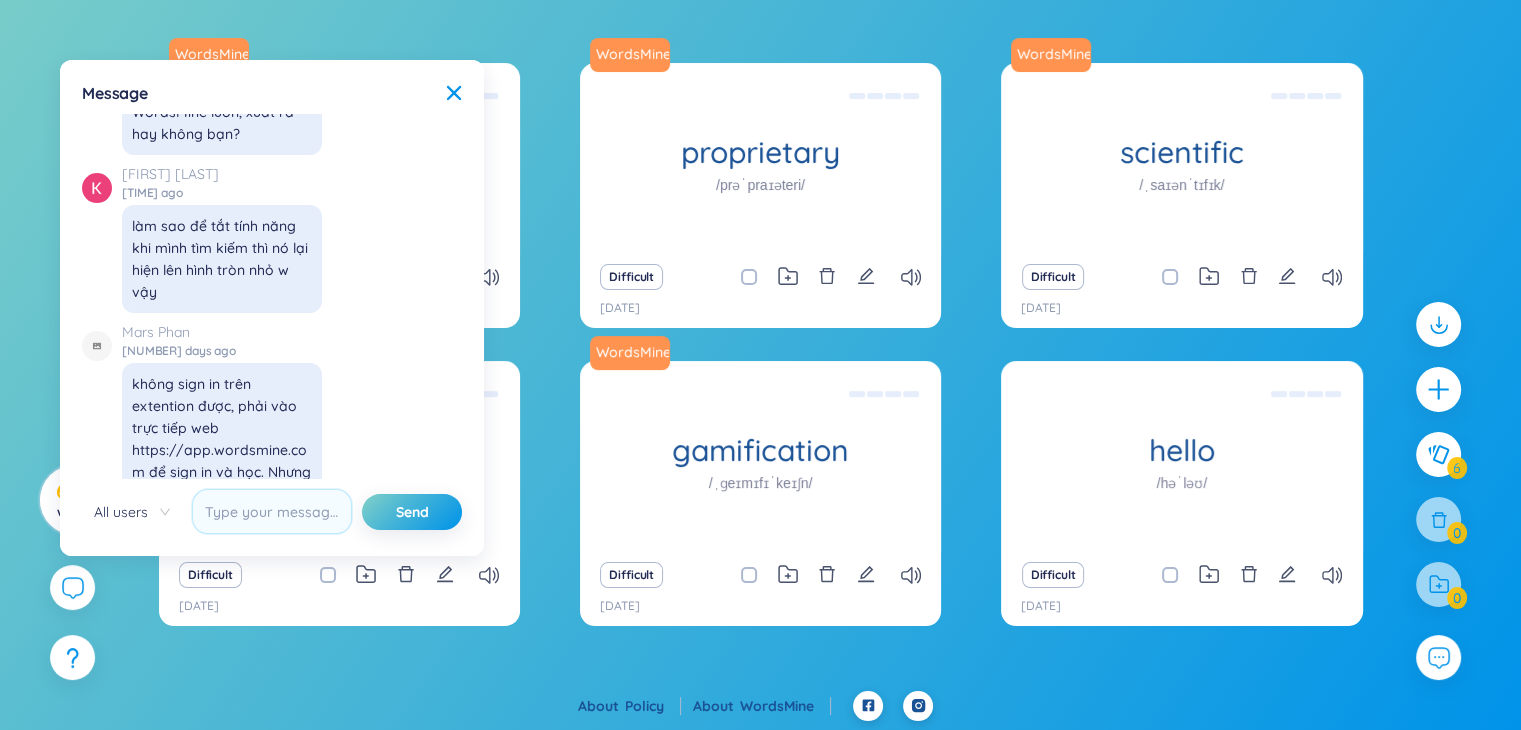 click on "Message X ✨ Hey, I'm  Seed Bae , your language learning buddy -- here to sprinkle some joy into your learning journey! No data to display No data to display Bot 05/04/2024 05:52 Hi Giang, you can upload your pdf documents here: Bot 05/04/2024 05:52 https://app.wordsmine.com/pdf-list Lê Mạnh 08/04/2024 17:17 this is the best English extension I have ever use. Love it <3 Anh Pham 09/04/2024 06:09 mn ơi cho em hỏi có cách nào đổi được accent đọc ko ạ Anh Pham 09/04/2024 17:00 hi Anh Pham 09/04/2024 17:00 is there anyone supporting here Anh Pham 09/04/2024 17:00 :D Xê Na 15/04/2024 04:28 why when I click on the word it is not show translate? Quang Bùi Vinh 19/04/2024 09:47 Đổi accent được nhé Quang Bùi Vinh 19/04/2024 09:52 Xê Na, you should be click dubble on word, and you can check on tab translate and chose your language you need Quang Bùi Vinh 19/04/2024 09:58 Otherwise, if you try all that and it doesn't work, i guss server has been overload WordsMiner 20/04/2024 08:40 Bot" at bounding box center (272, 308) 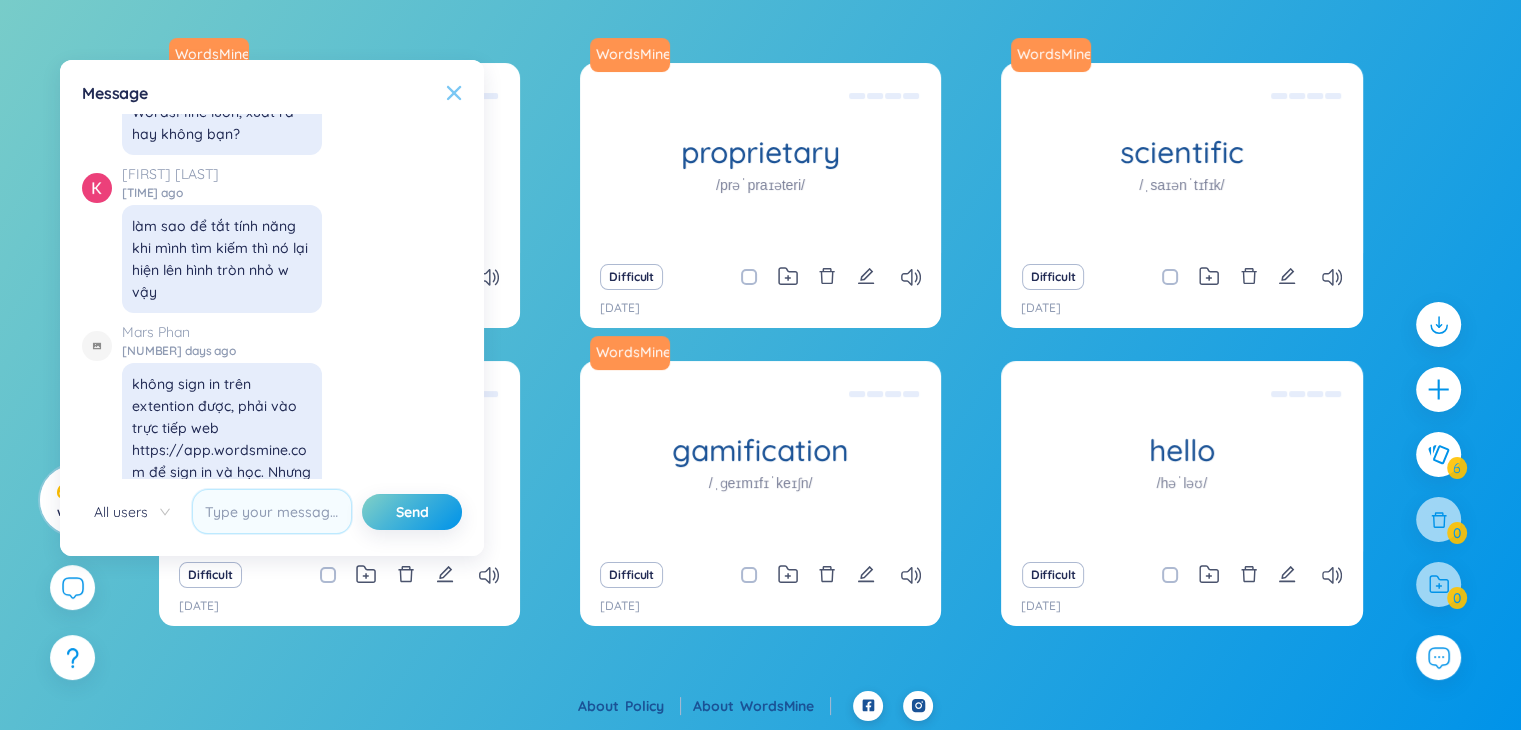 click 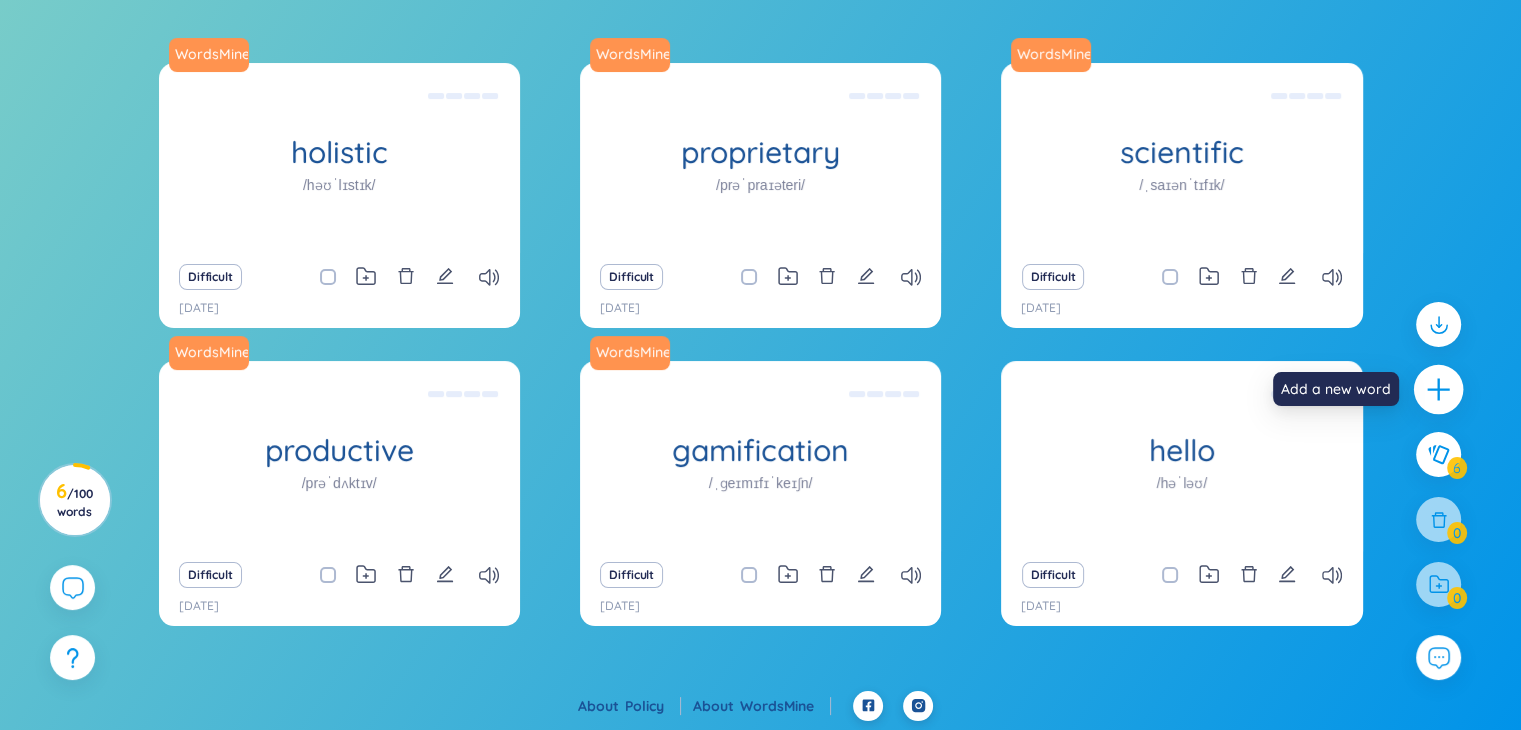 click 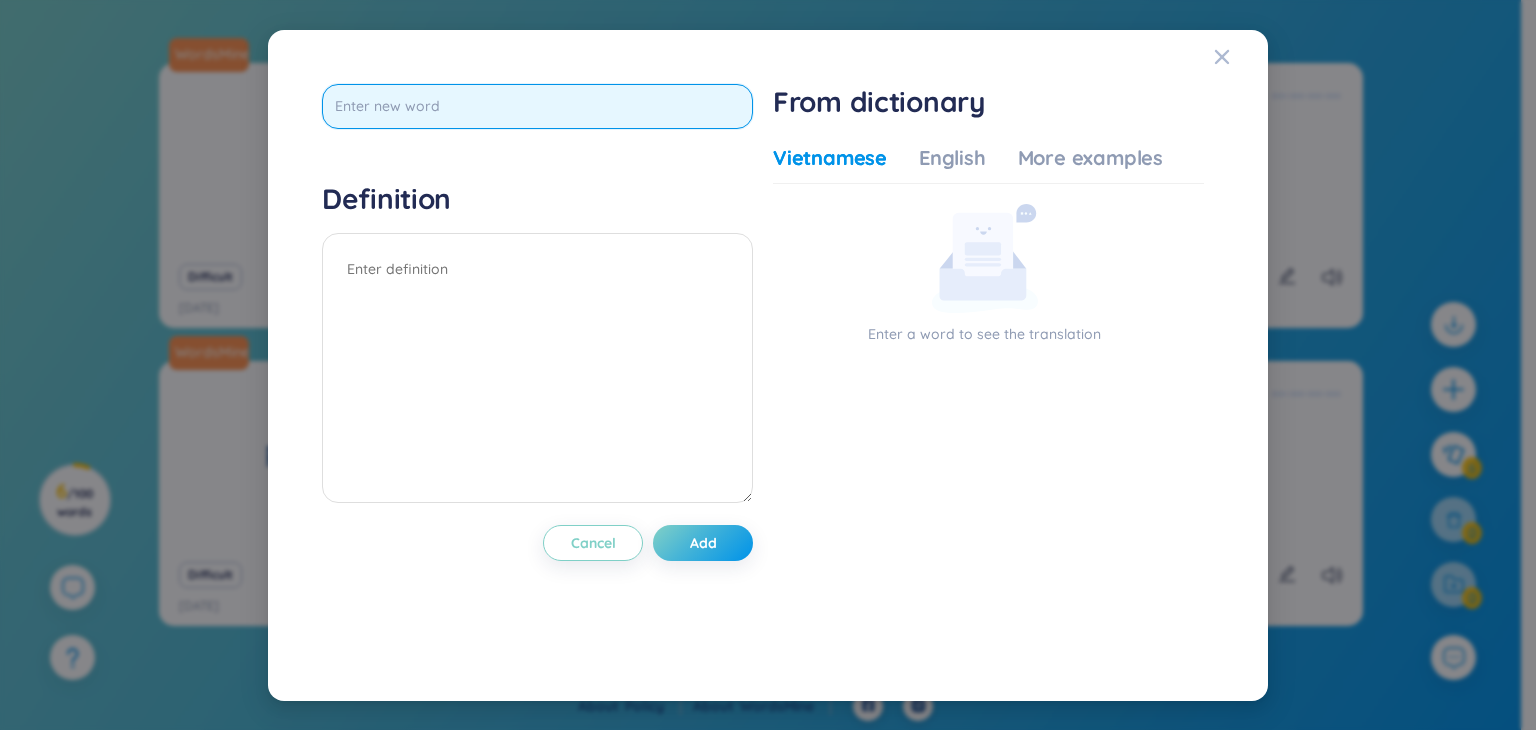 paste on "to hire" 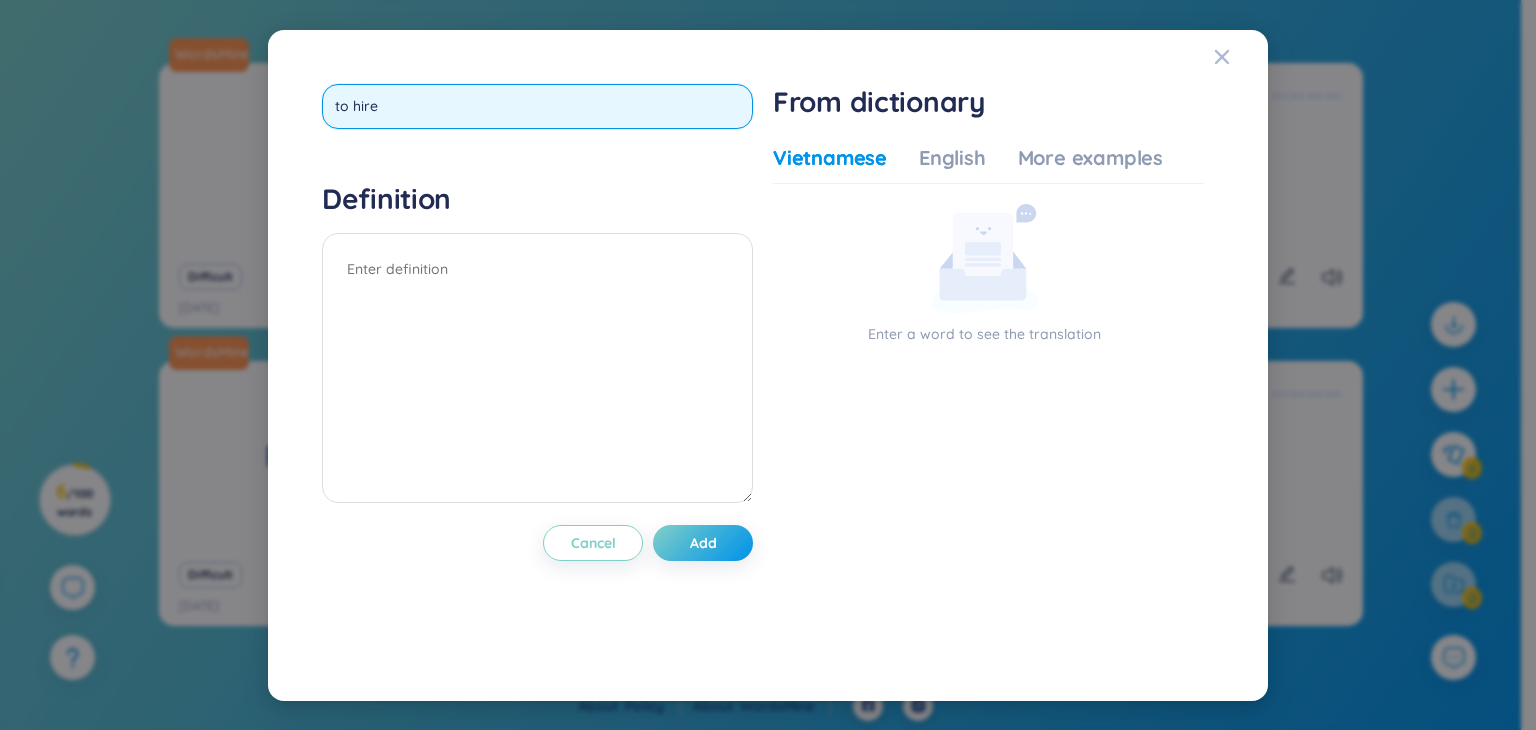 click on "to hire" at bounding box center (537, 106) 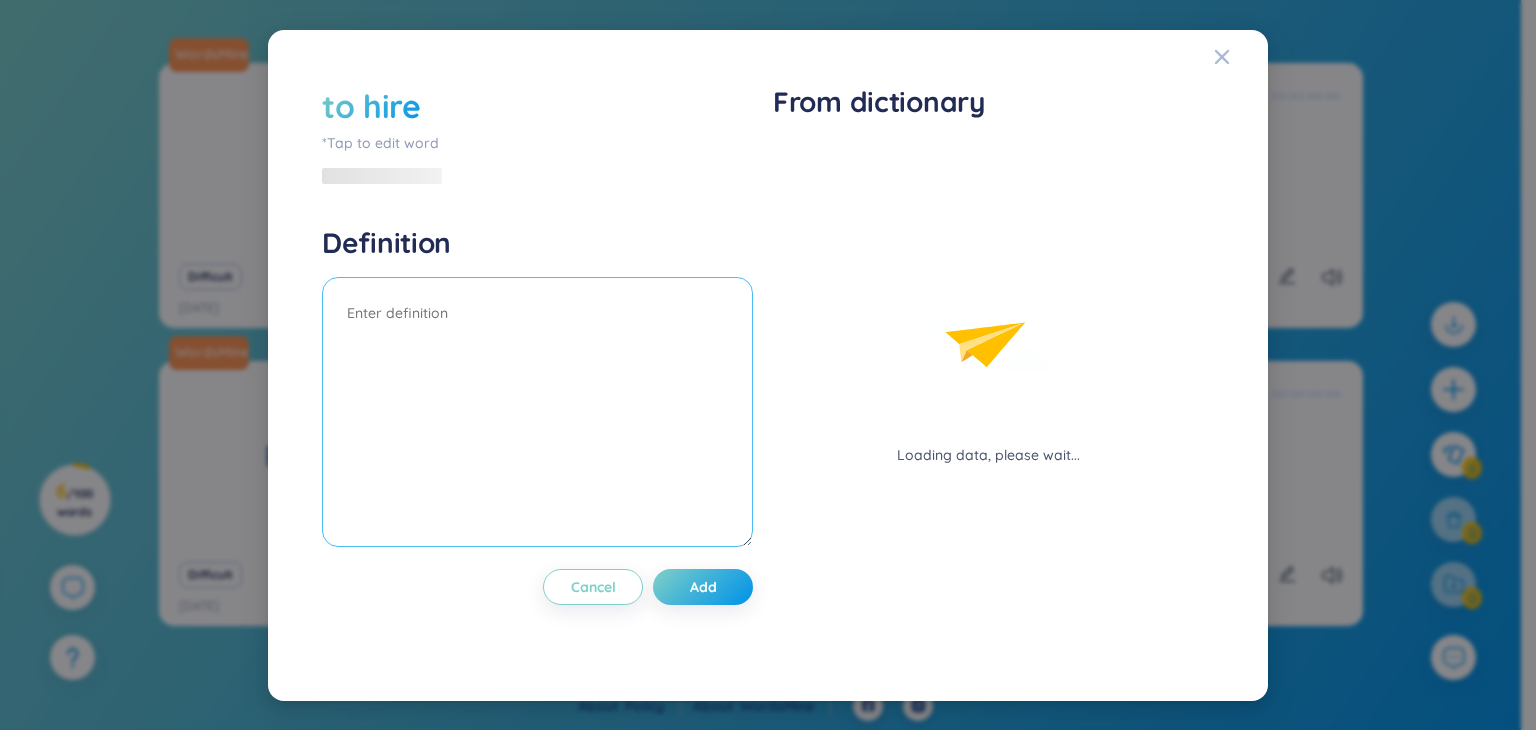 click at bounding box center (537, 412) 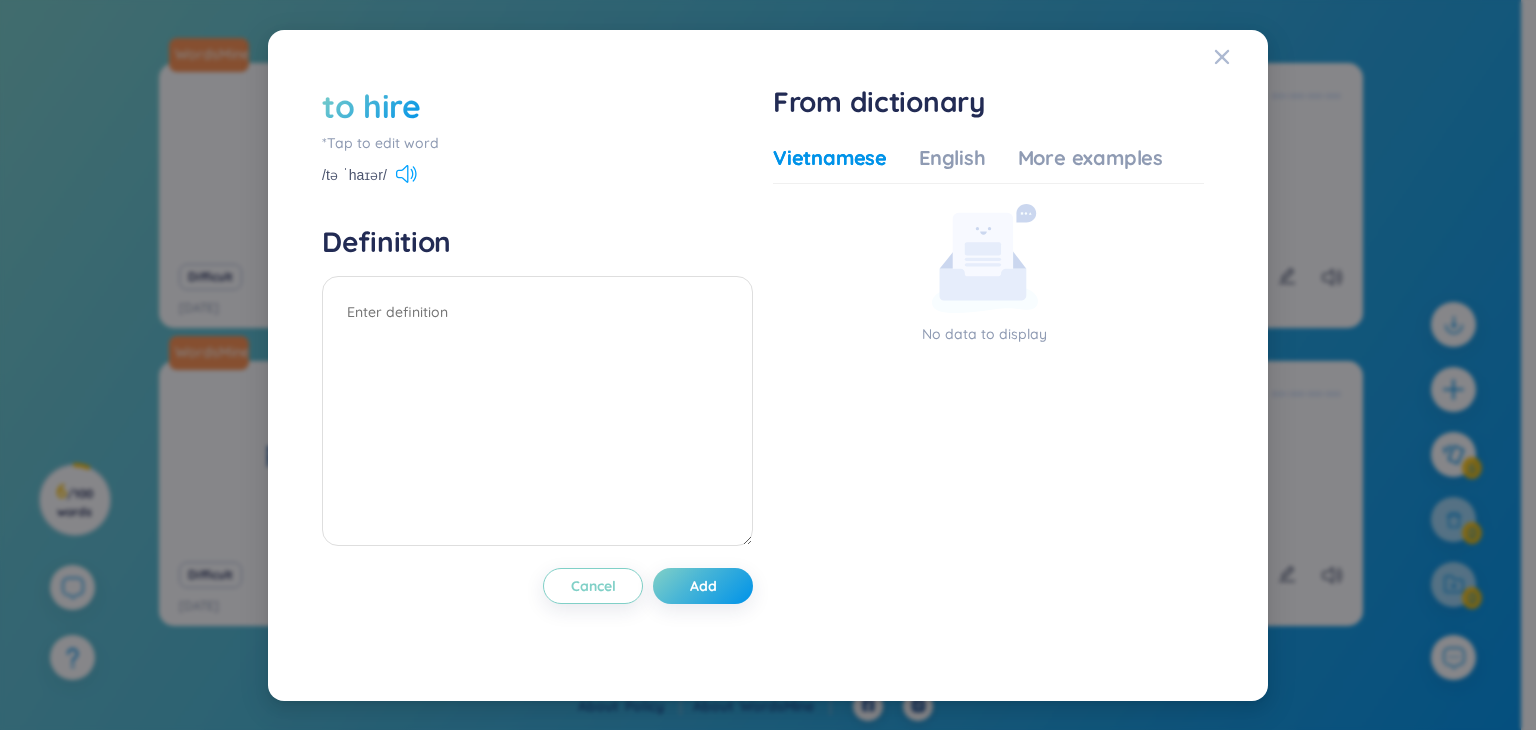 click 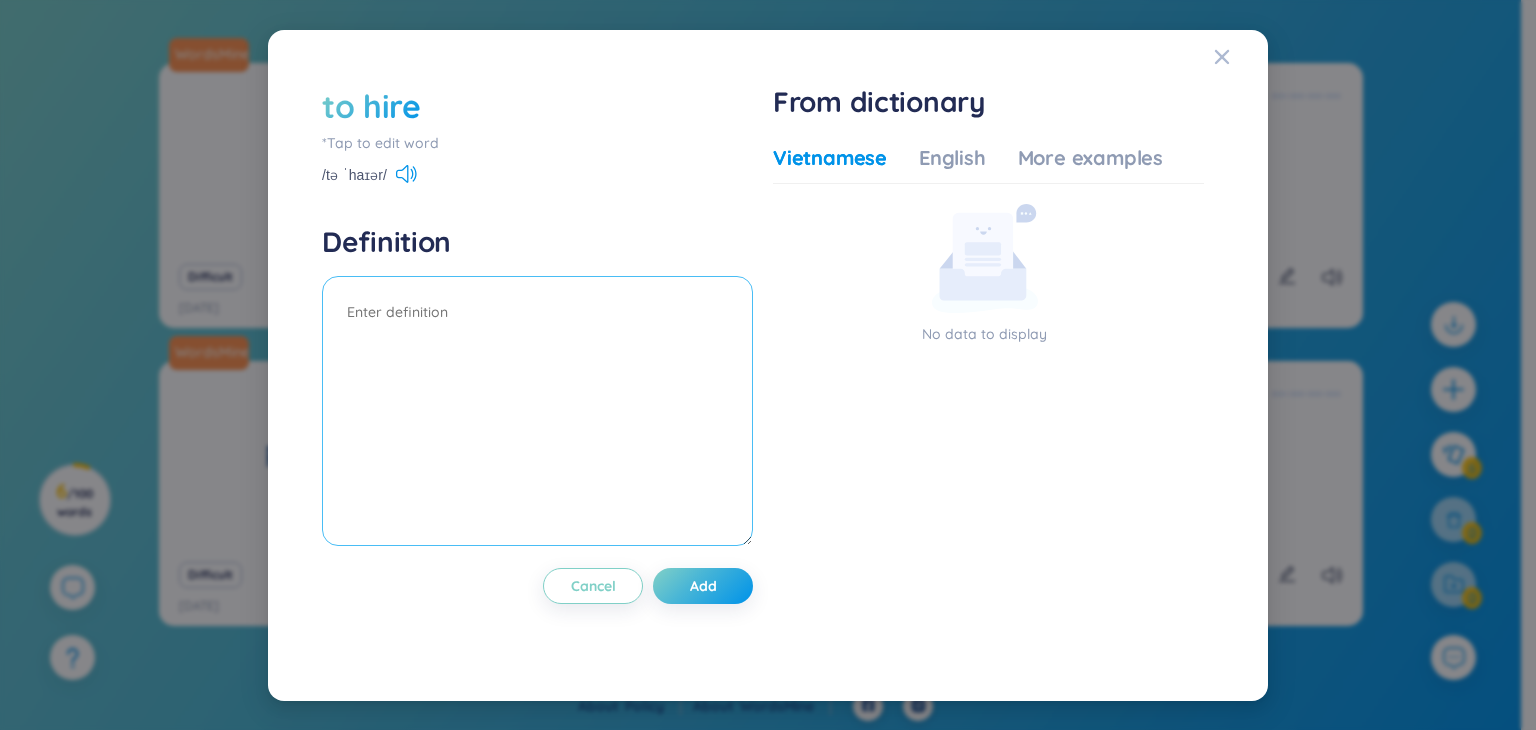 click at bounding box center (537, 411) 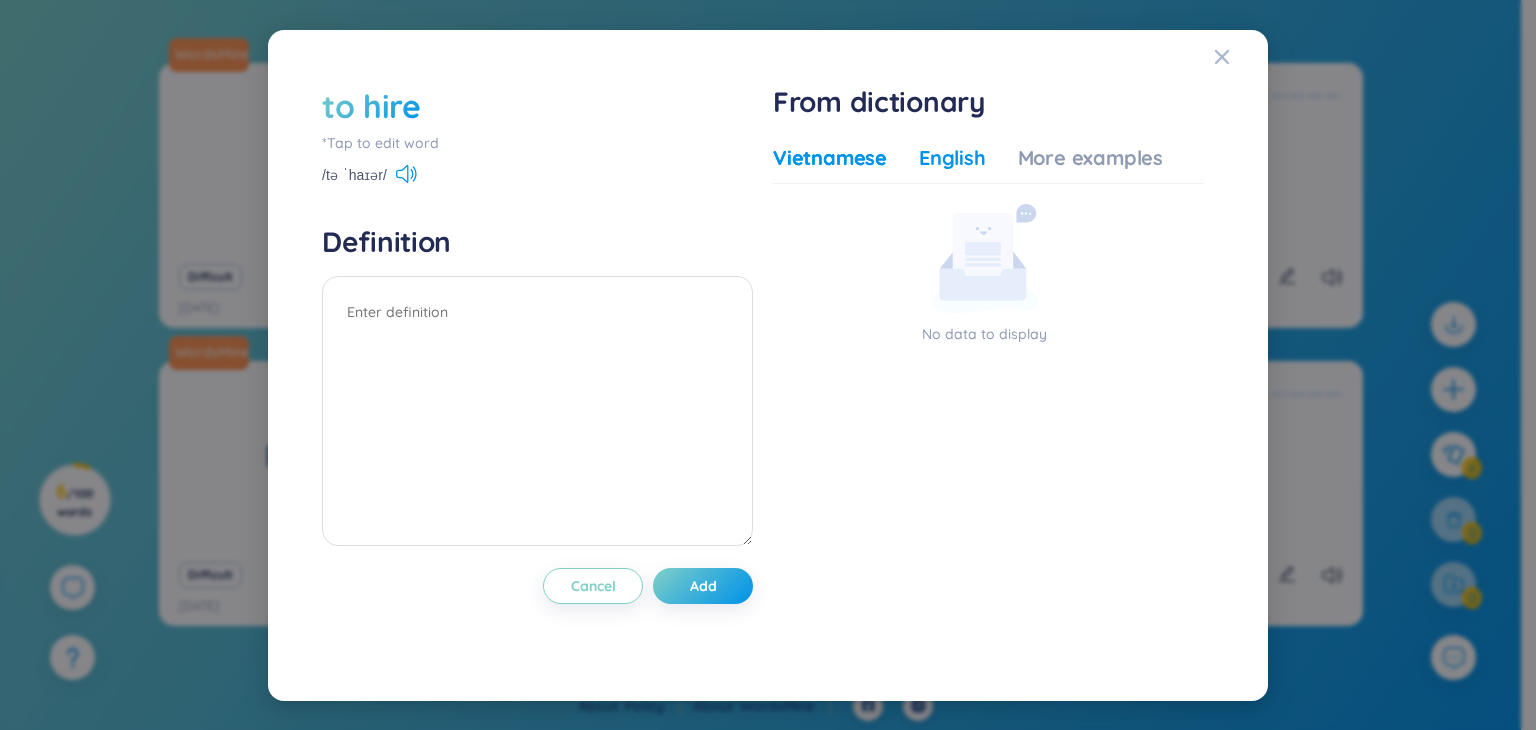 click on "English" at bounding box center [952, 158] 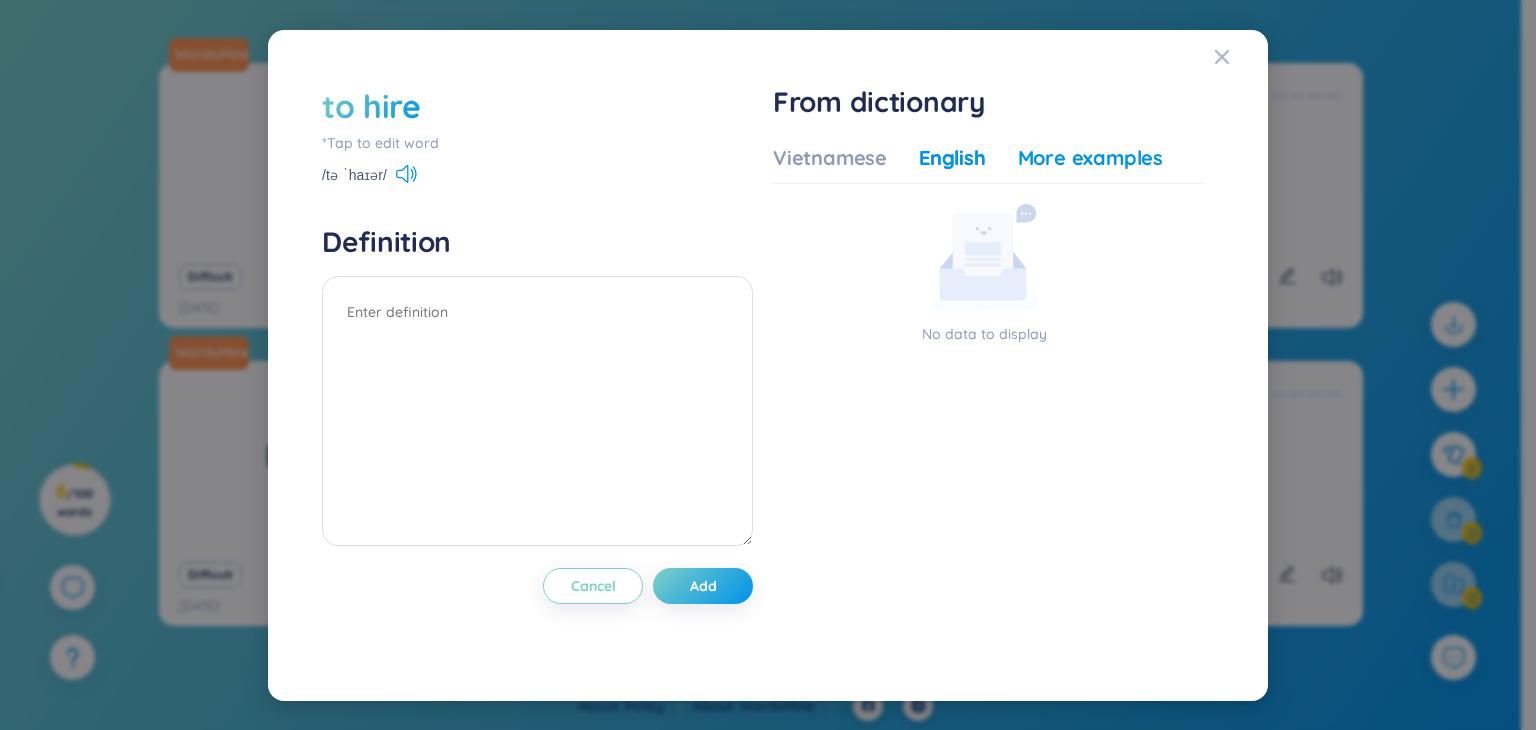 click on "More examples" at bounding box center (1090, 158) 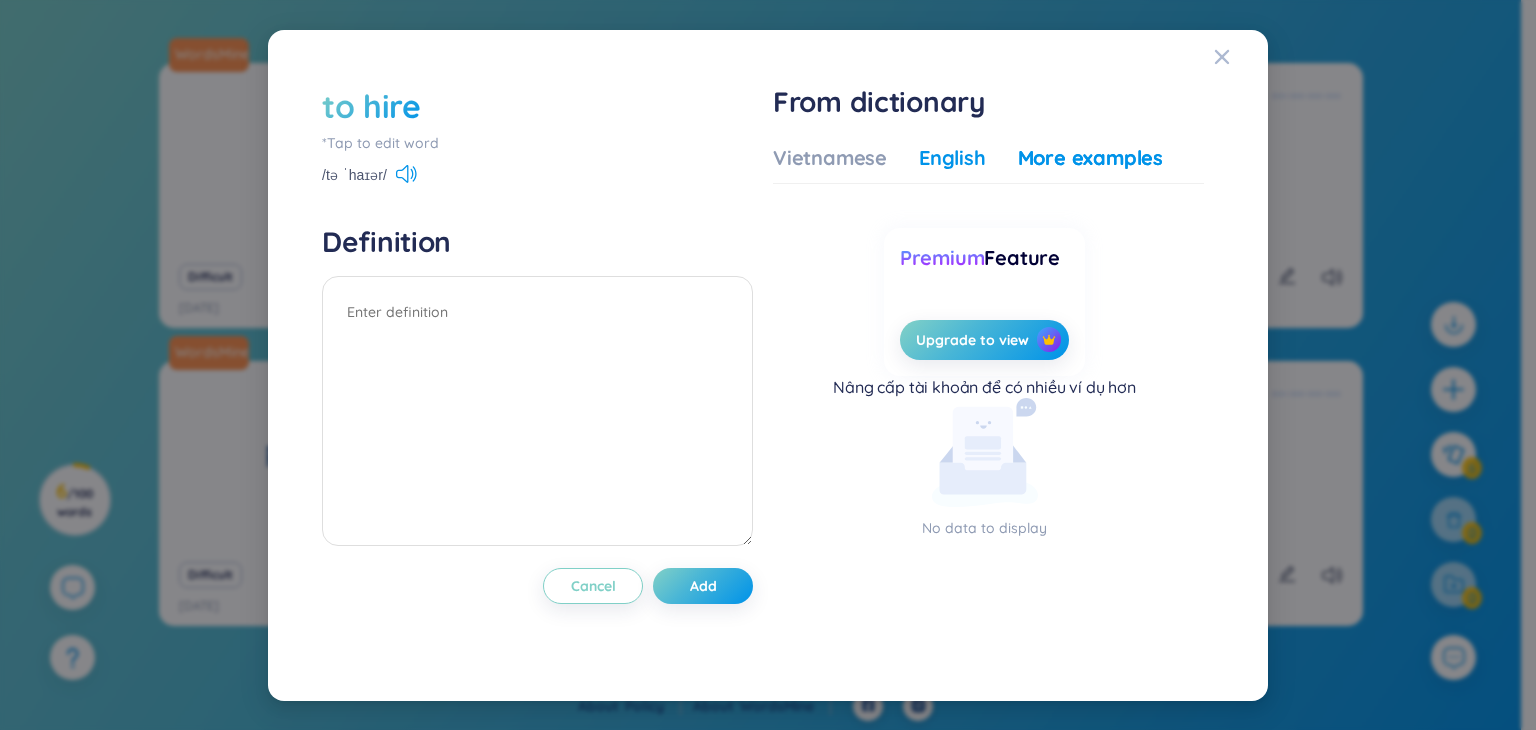 click on "English" at bounding box center (952, 158) 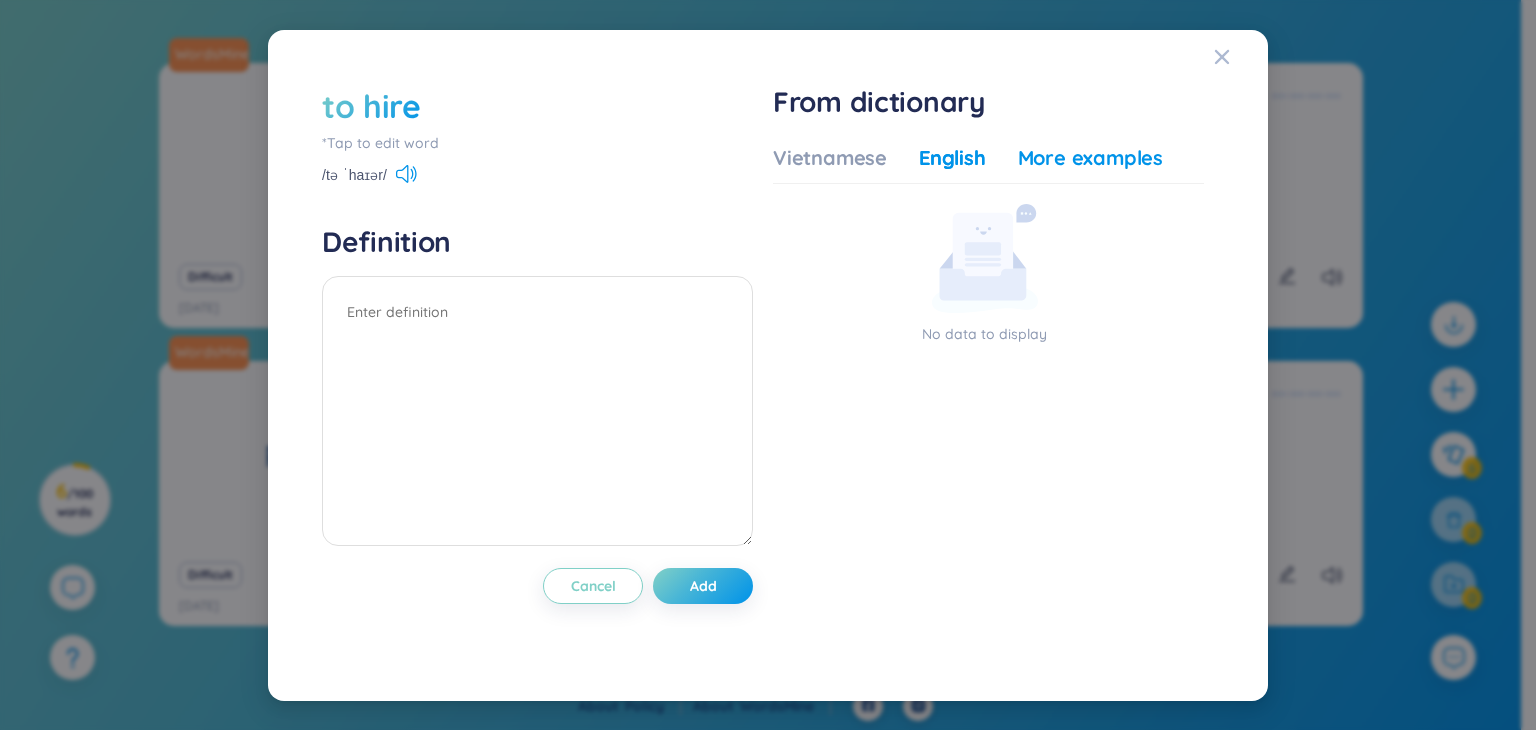 click on "More examples" at bounding box center (1090, 158) 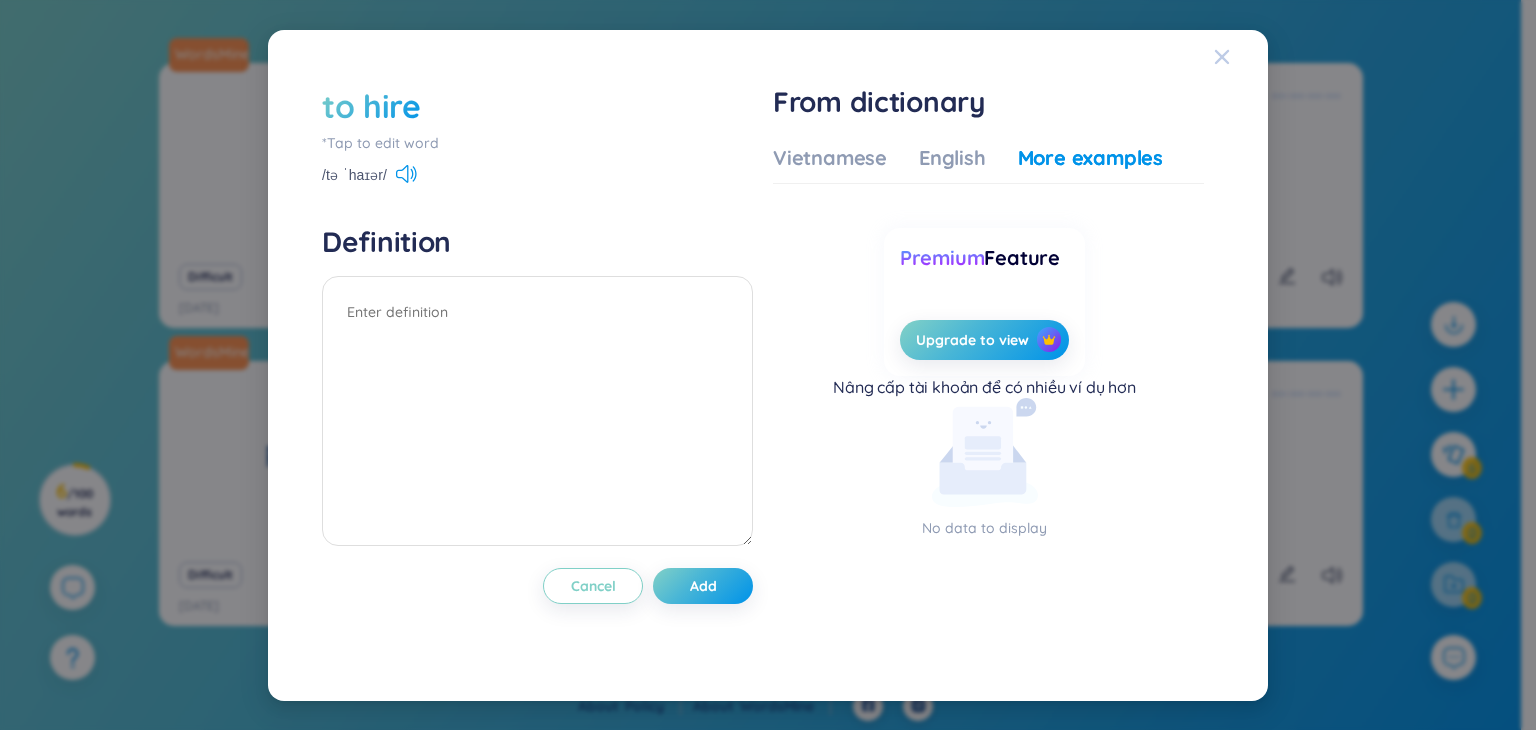 click 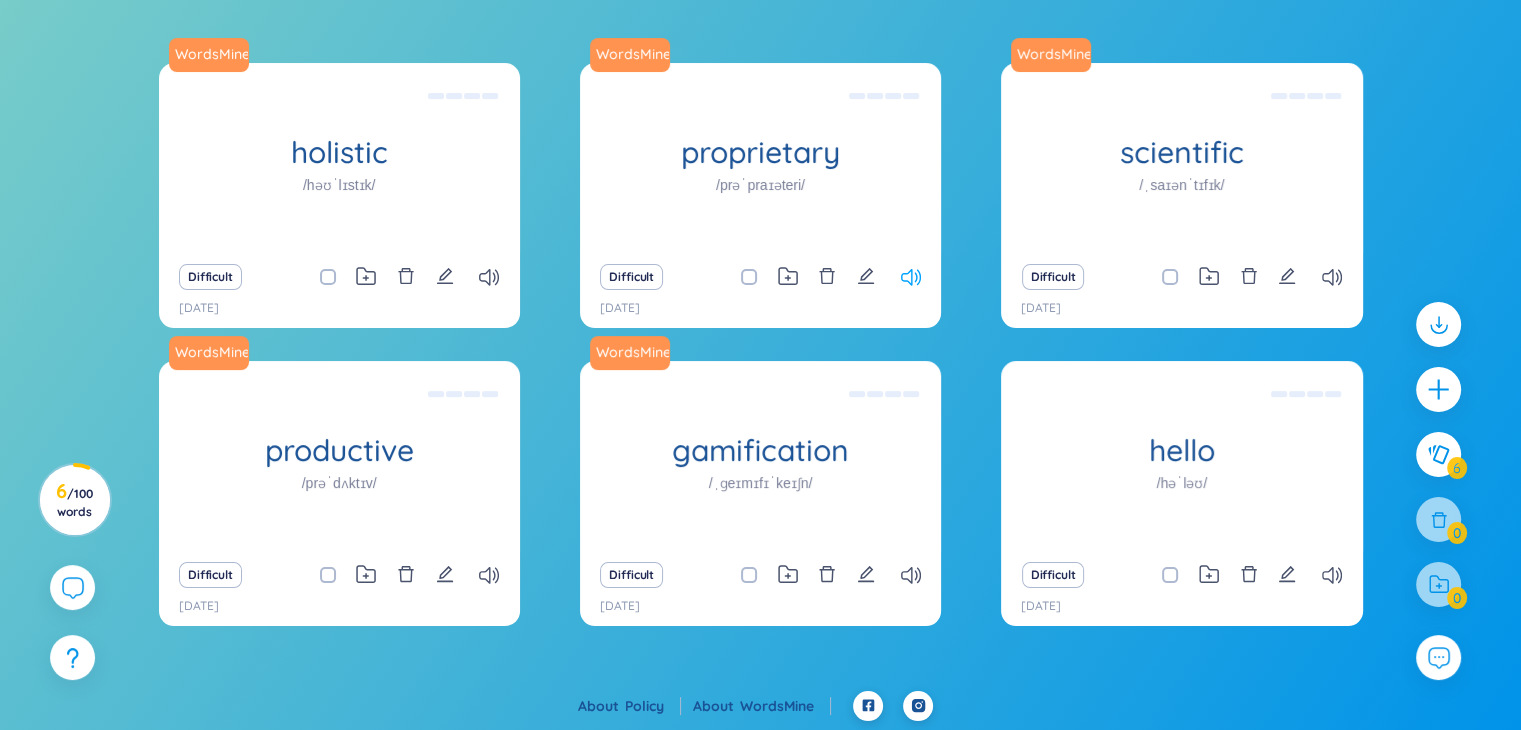 click 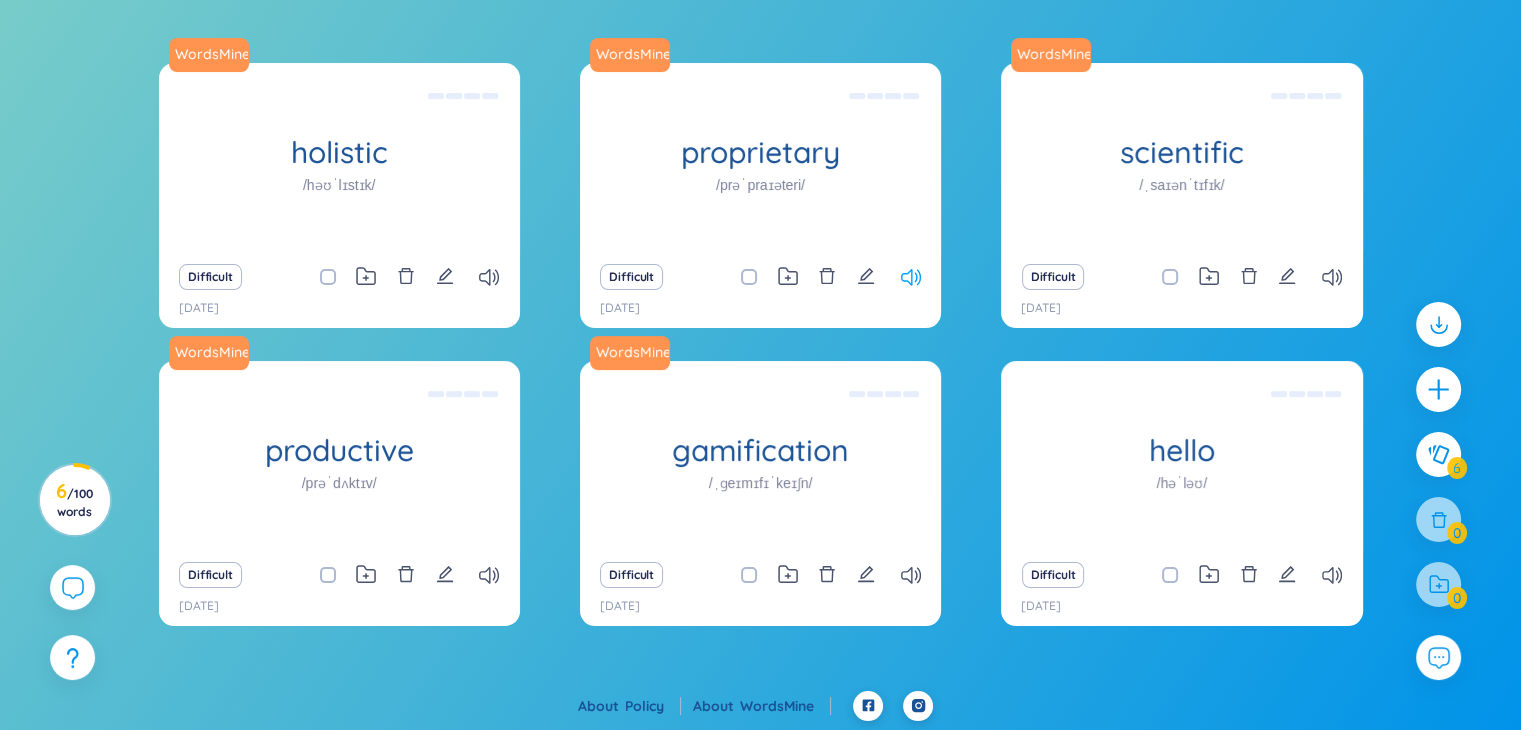 click 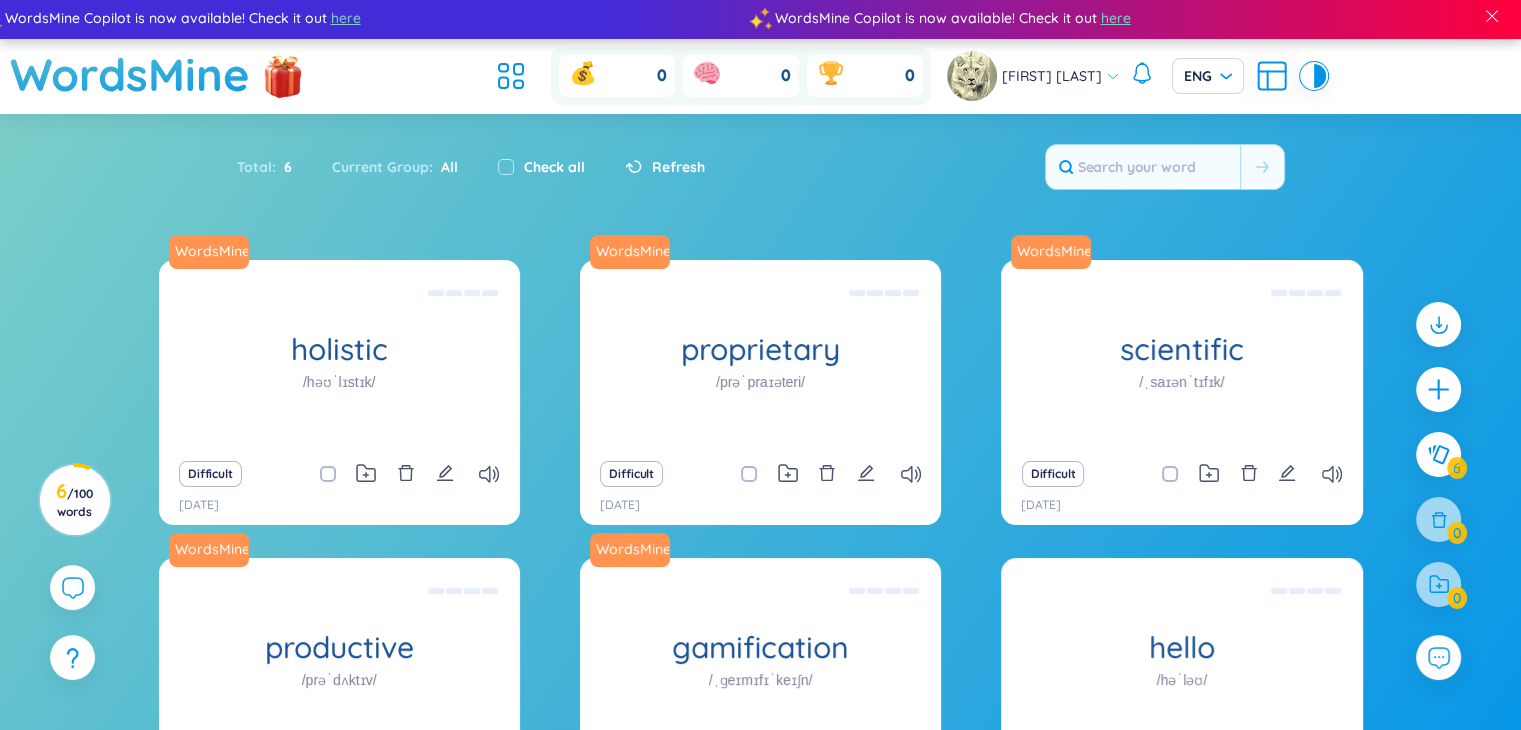 scroll, scrollTop: 0, scrollLeft: 0, axis: both 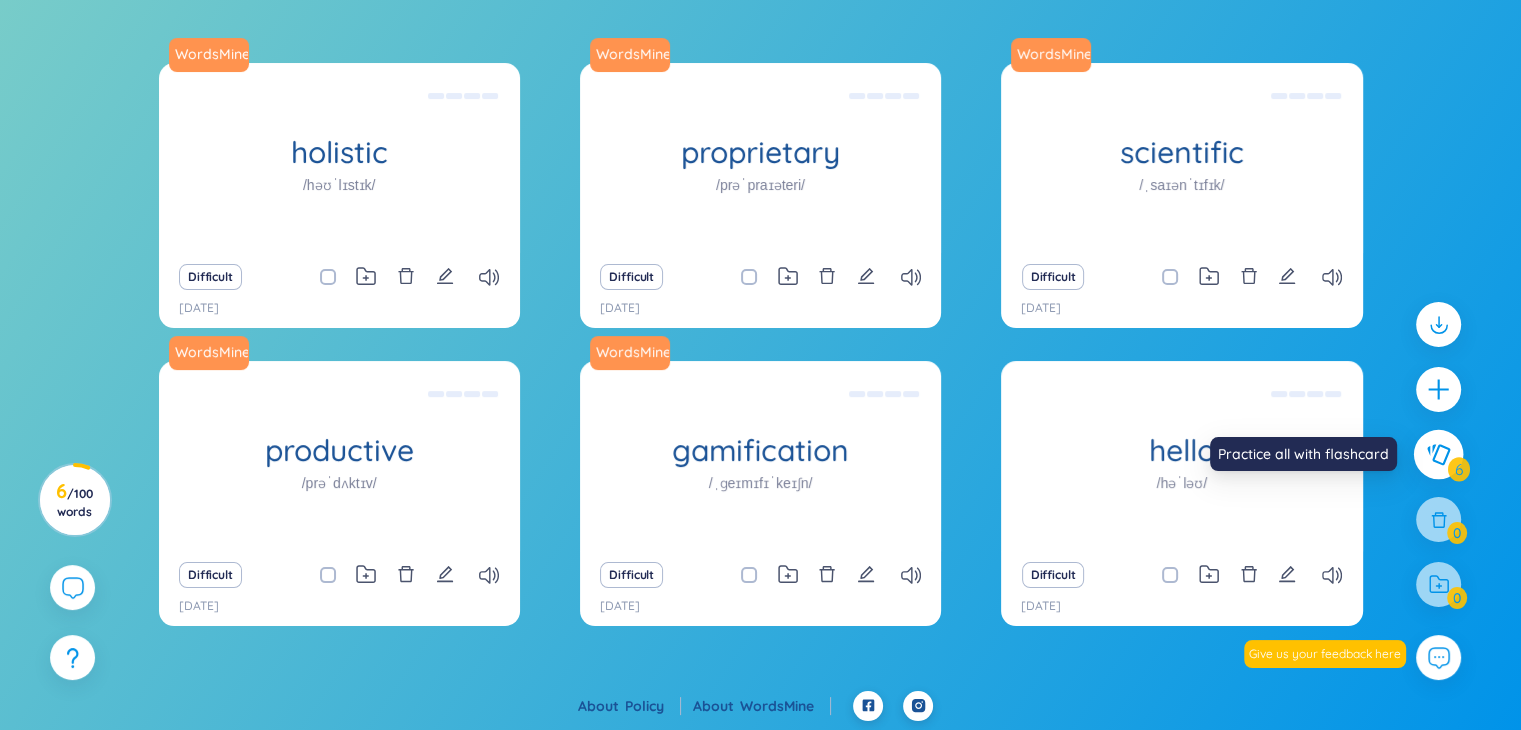 click 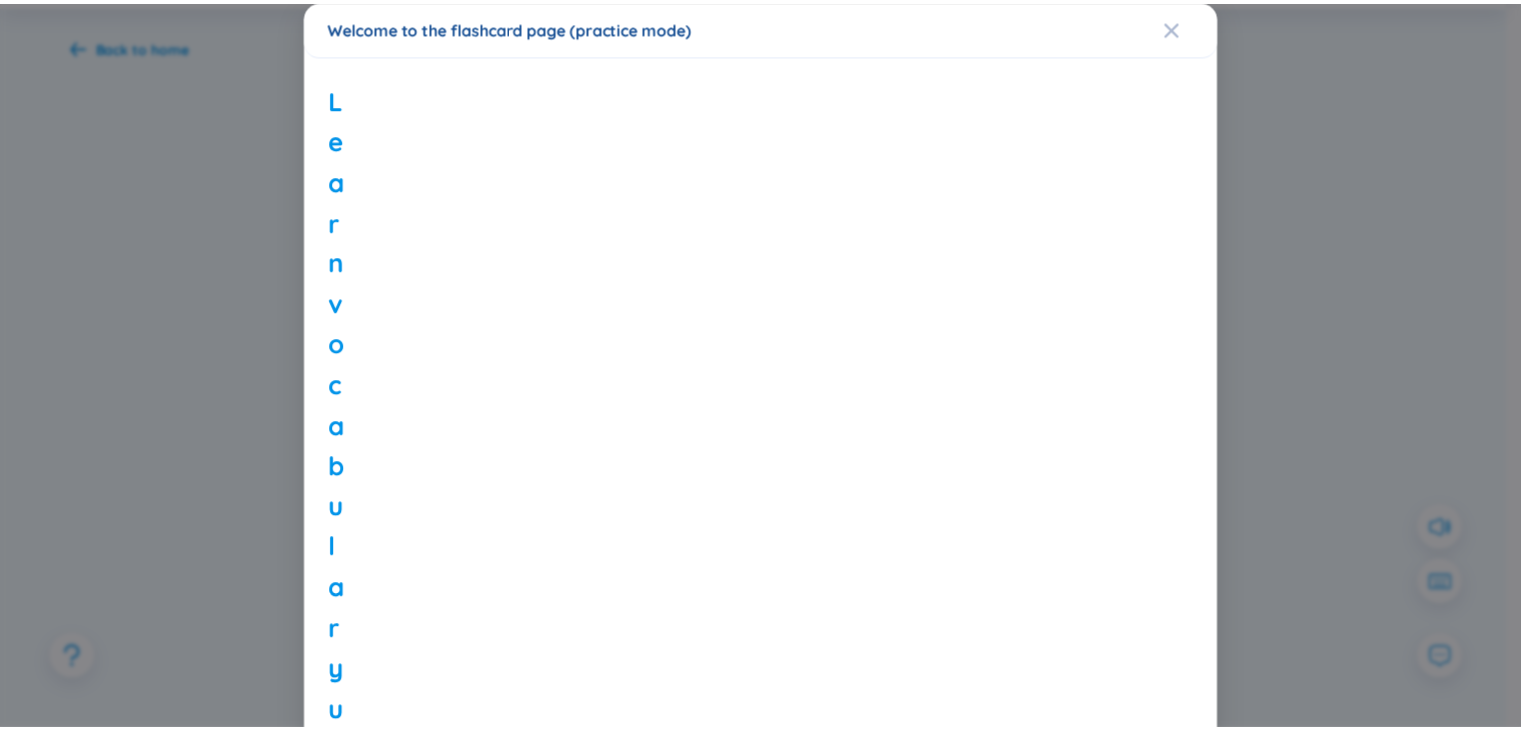 scroll, scrollTop: 0, scrollLeft: 0, axis: both 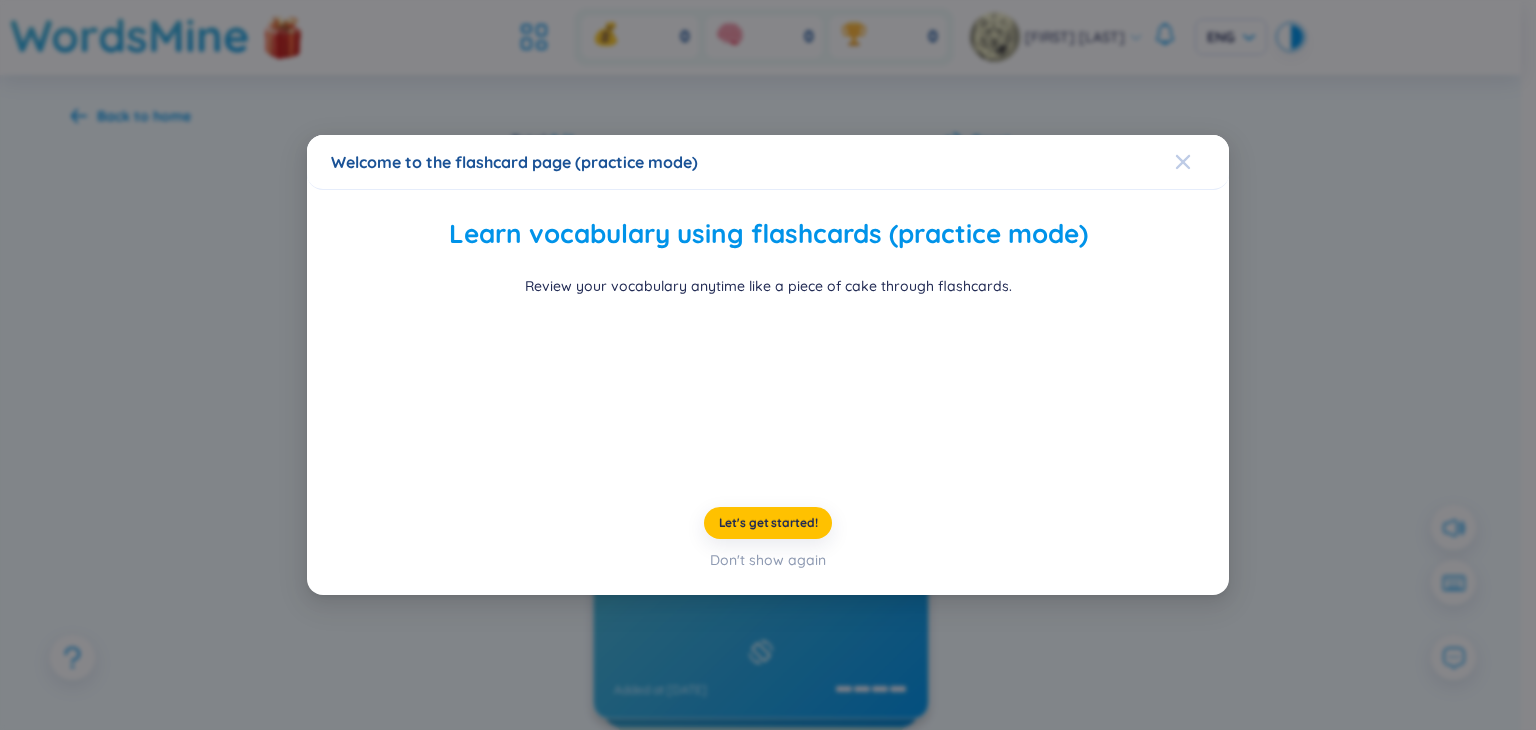 click 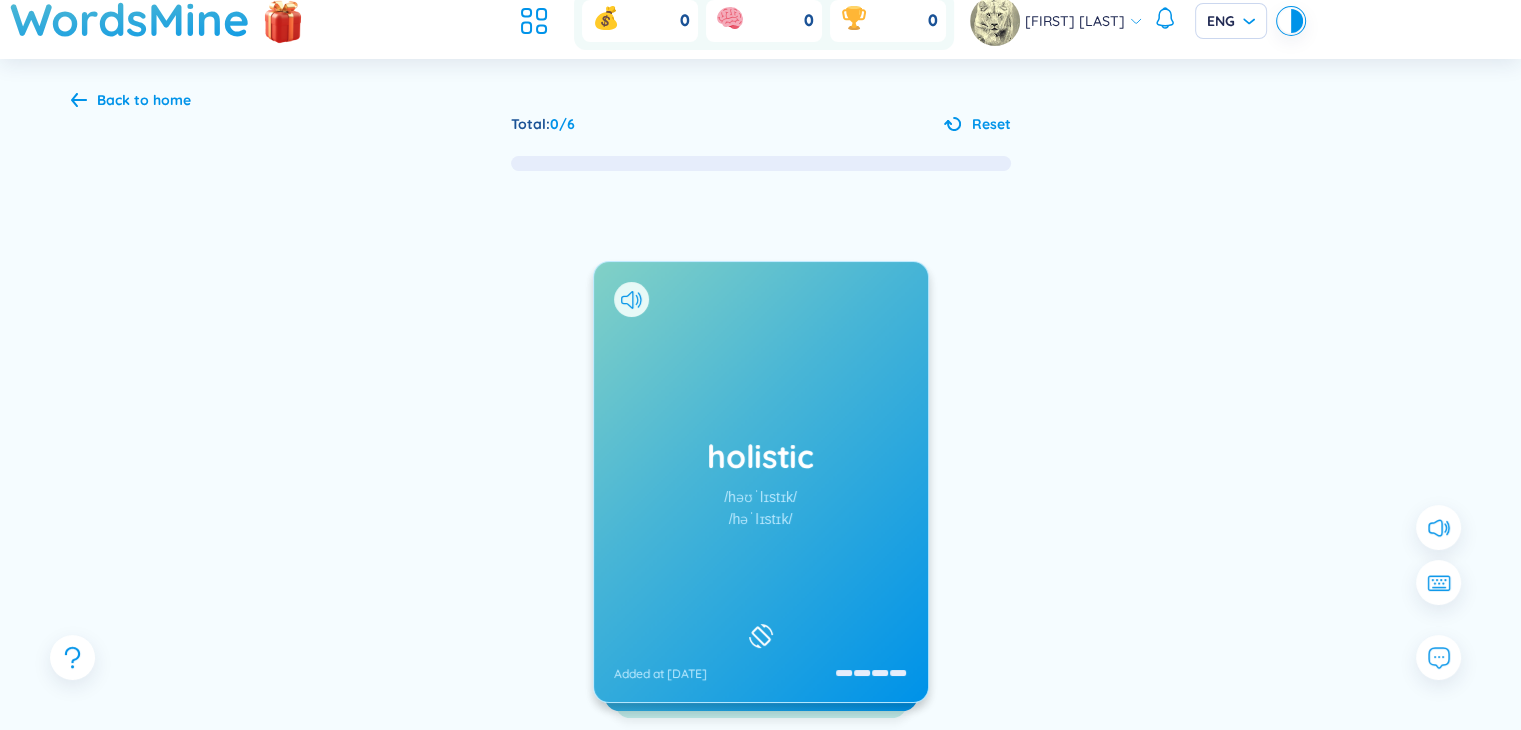 scroll, scrollTop: 0, scrollLeft: 0, axis: both 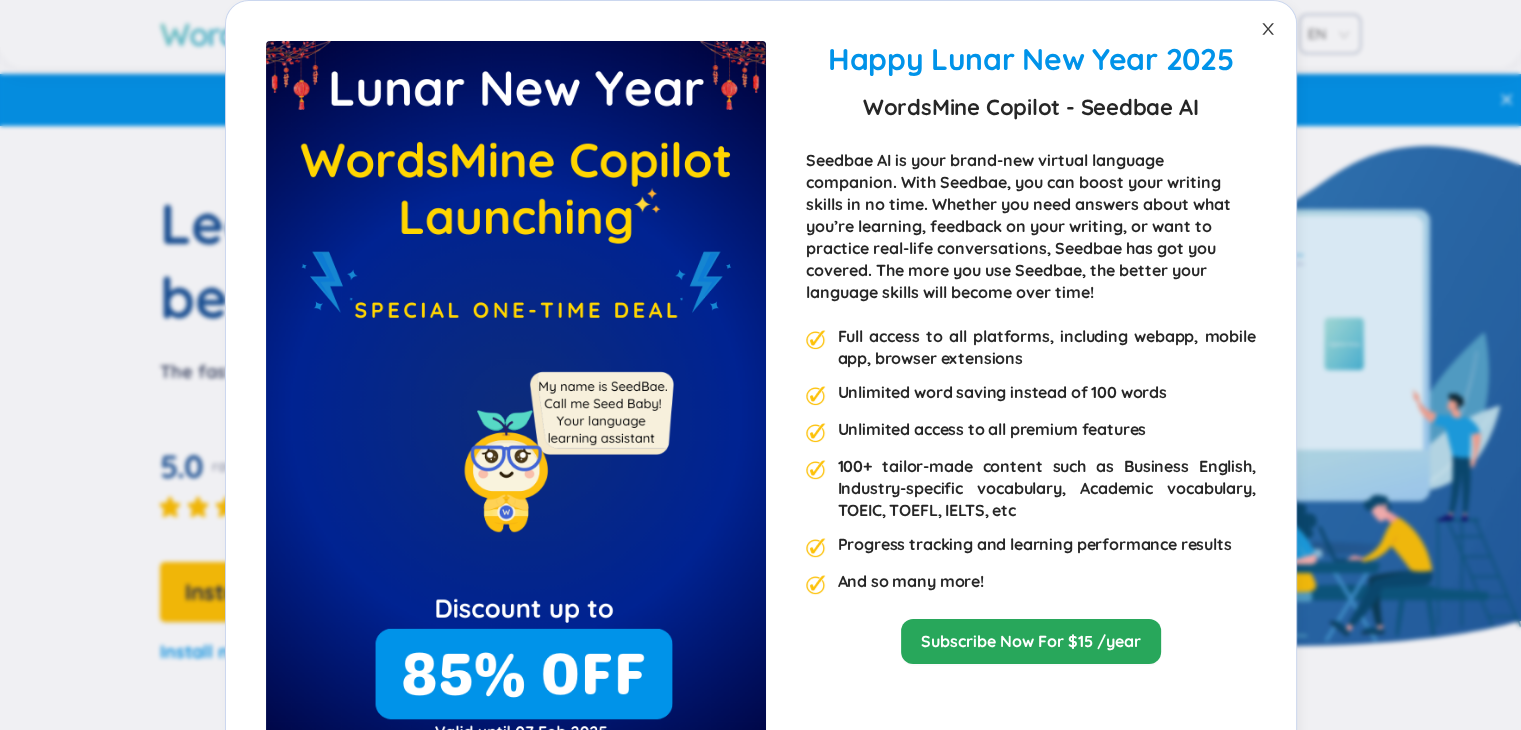 click 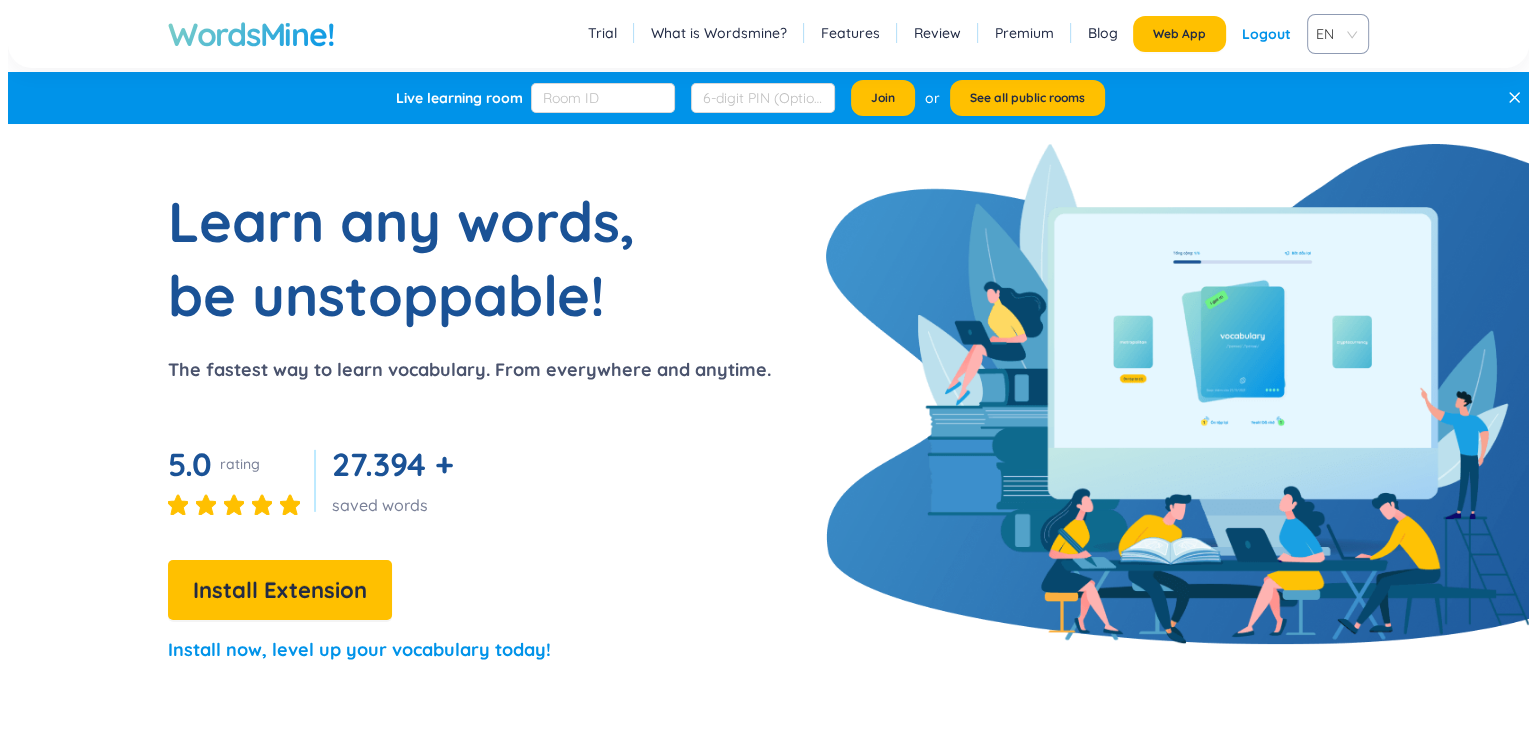 scroll, scrollTop: 0, scrollLeft: 0, axis: both 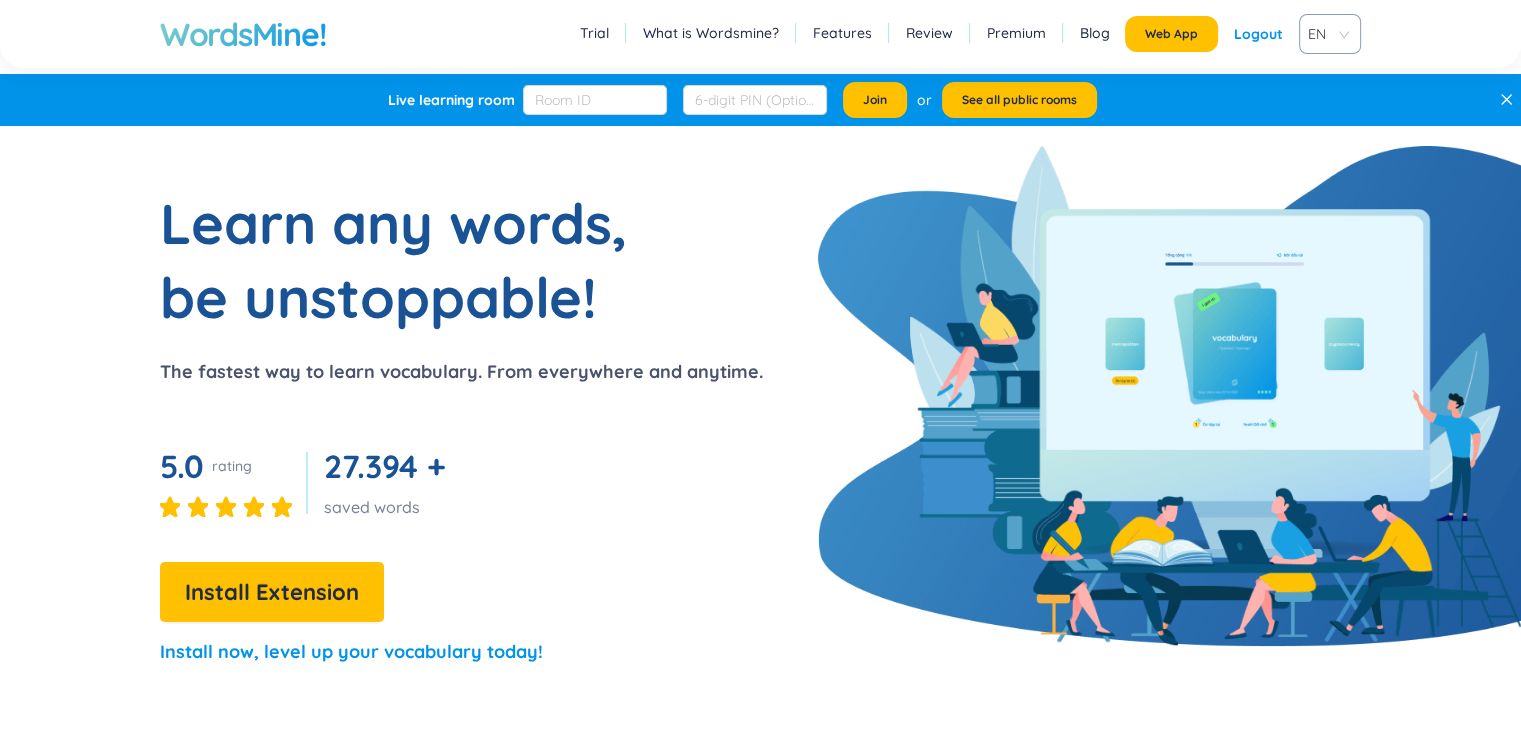 click on "WordsMine!" at bounding box center [243, 34] 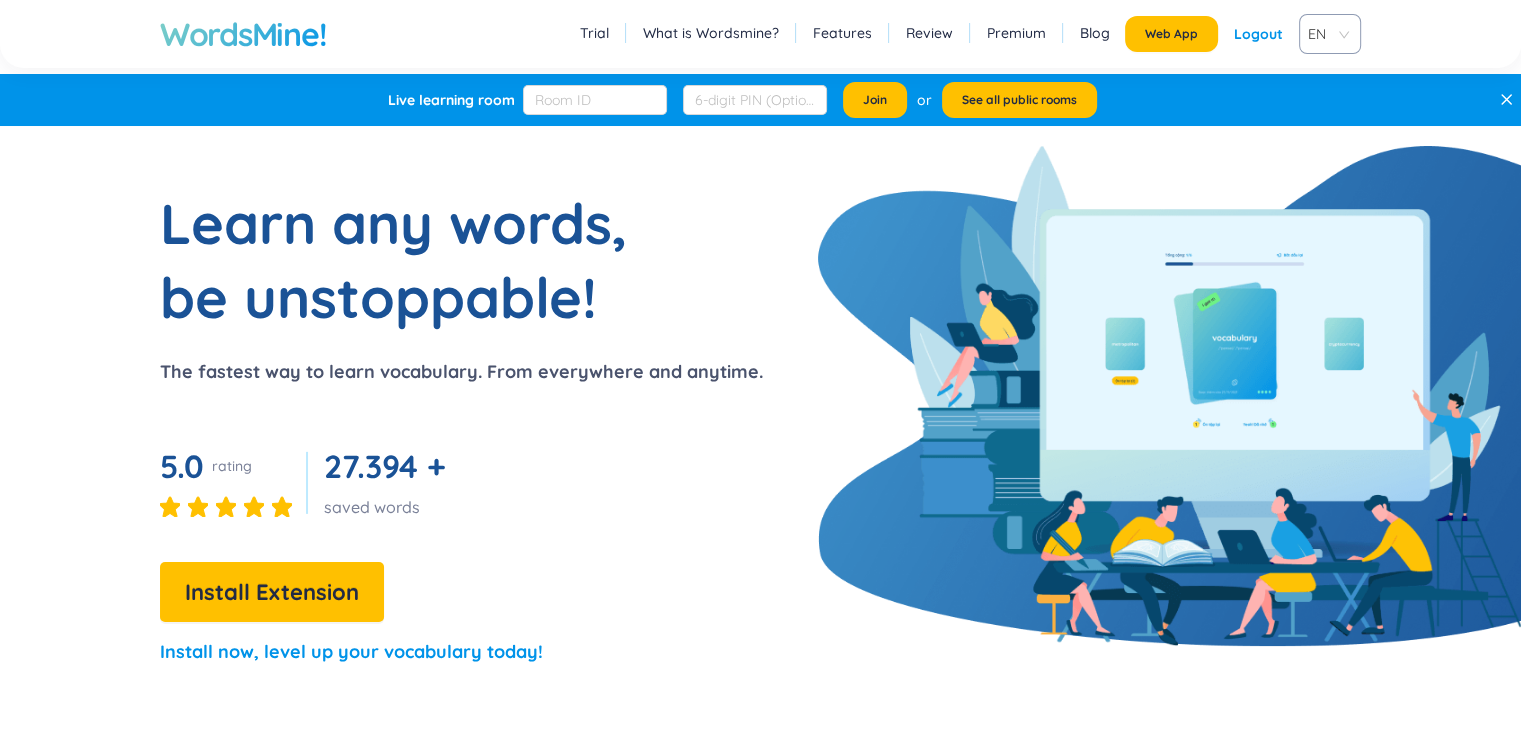 click on "WordsMine!" at bounding box center (243, 34) 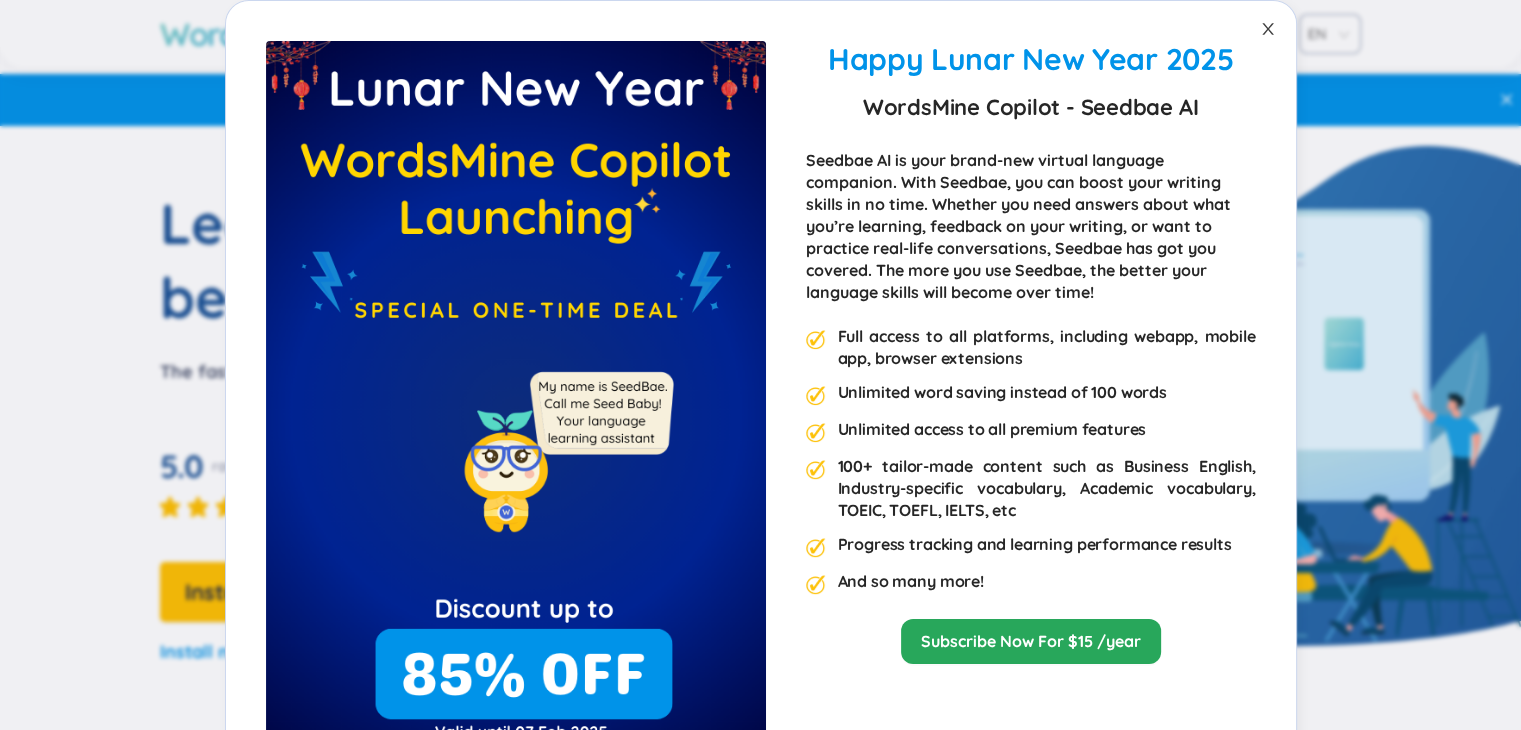 click 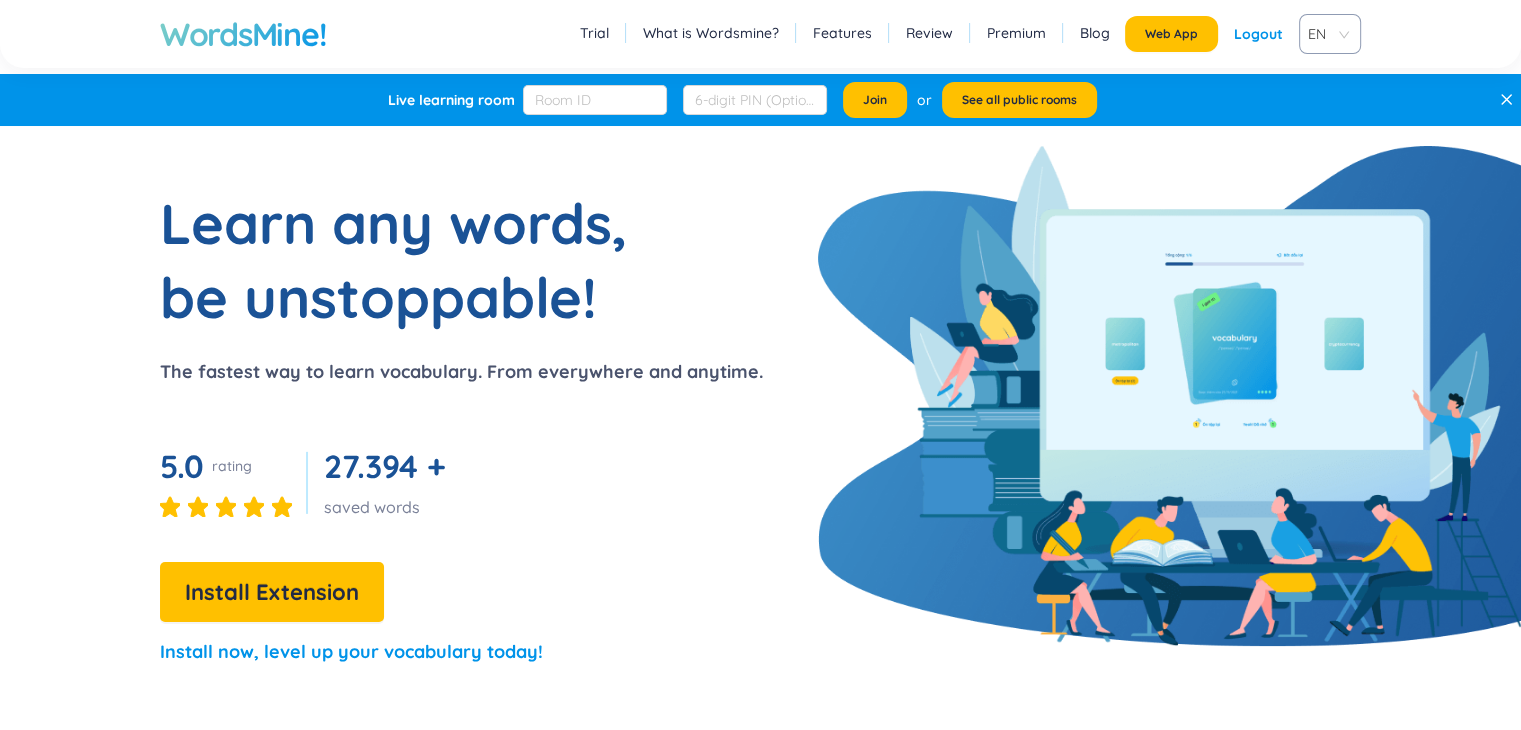 click on "Logout" at bounding box center (1258, 34) 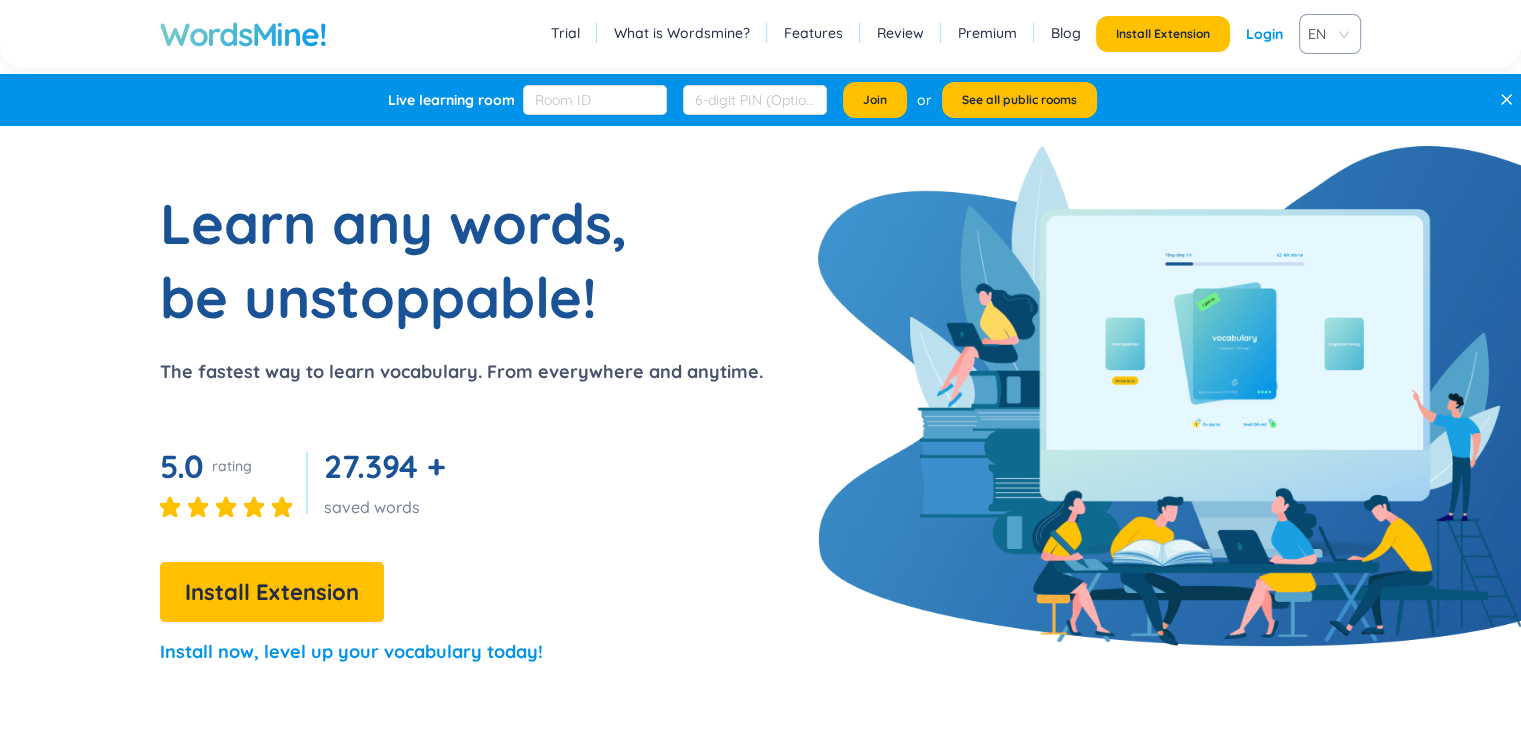 click on "Login" at bounding box center (1264, 34) 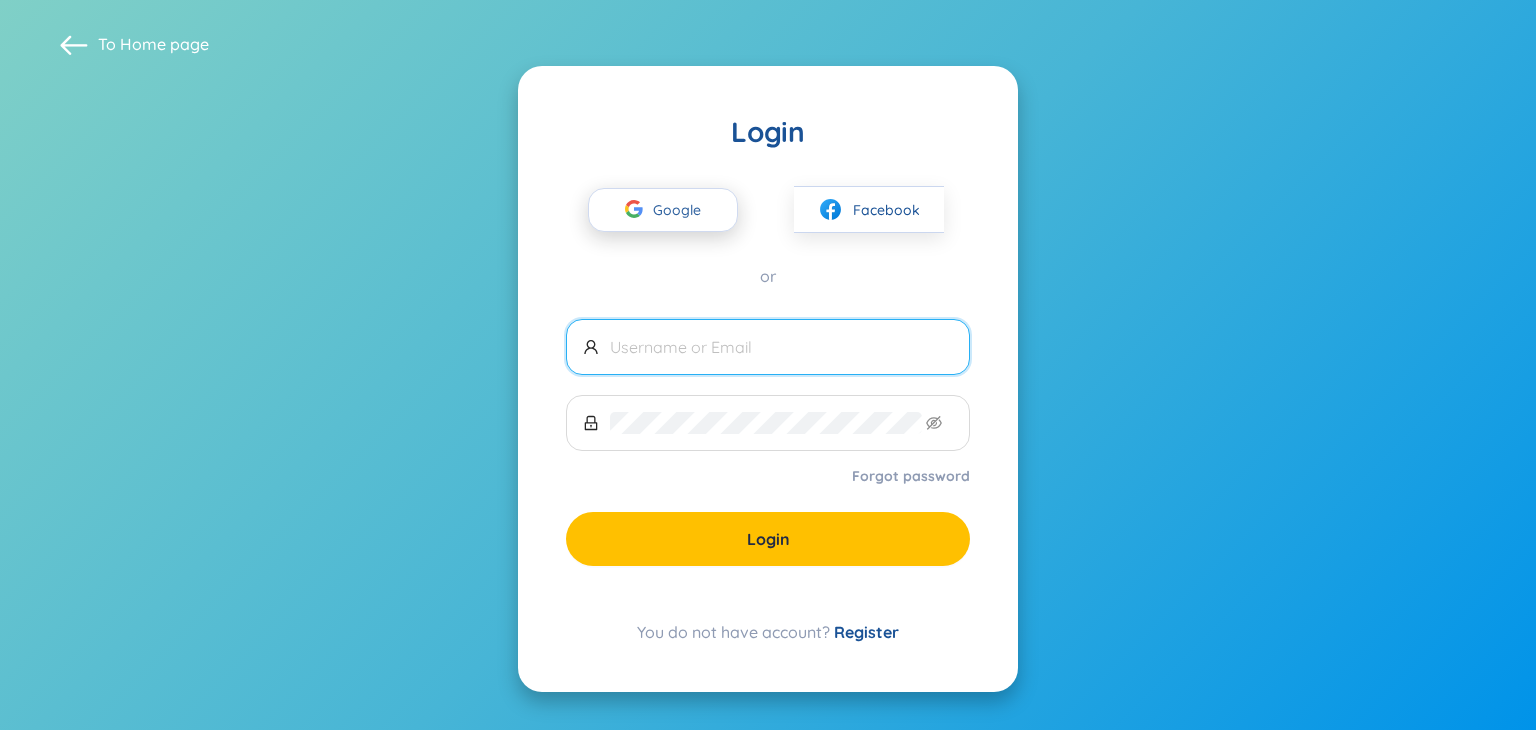click at bounding box center (634, 212) 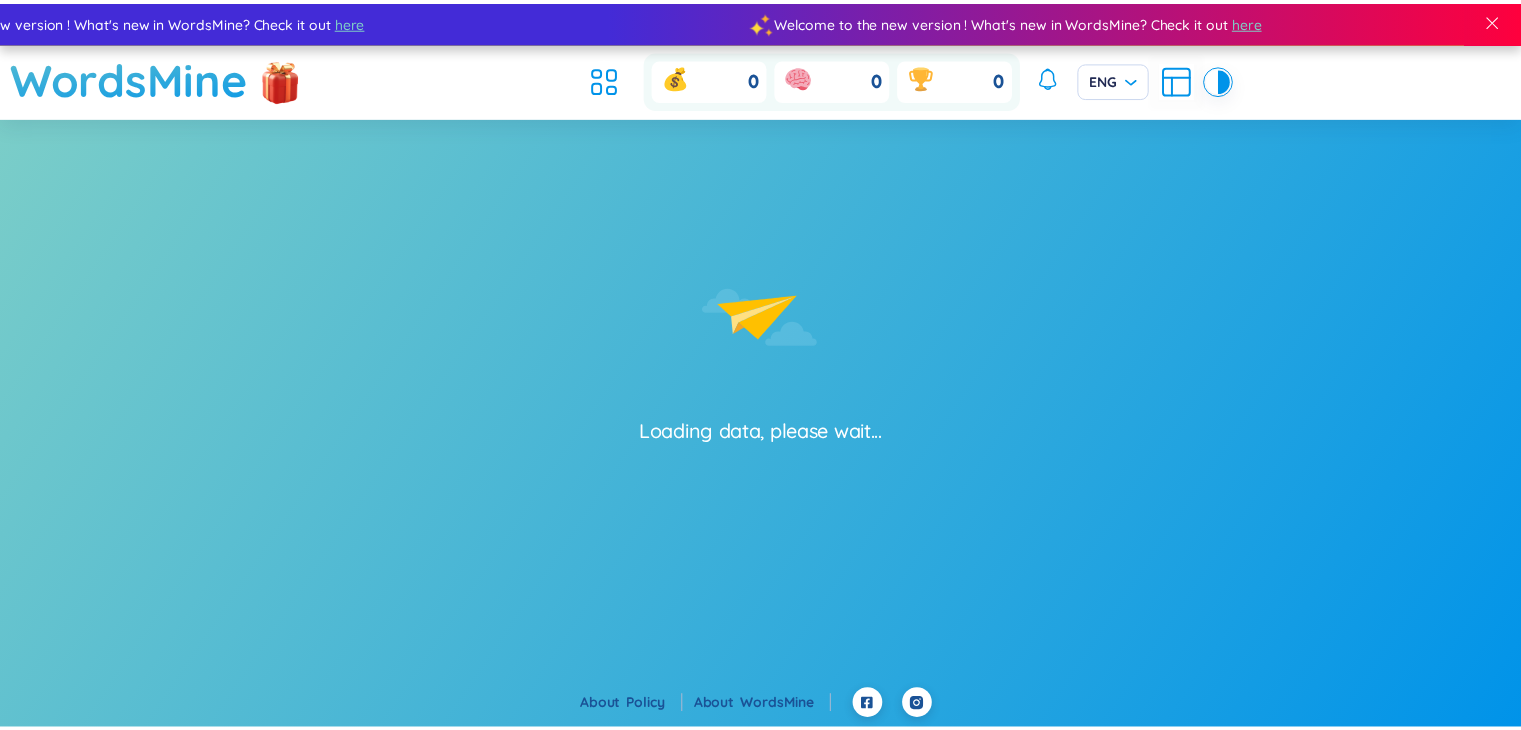 scroll, scrollTop: 0, scrollLeft: 0, axis: both 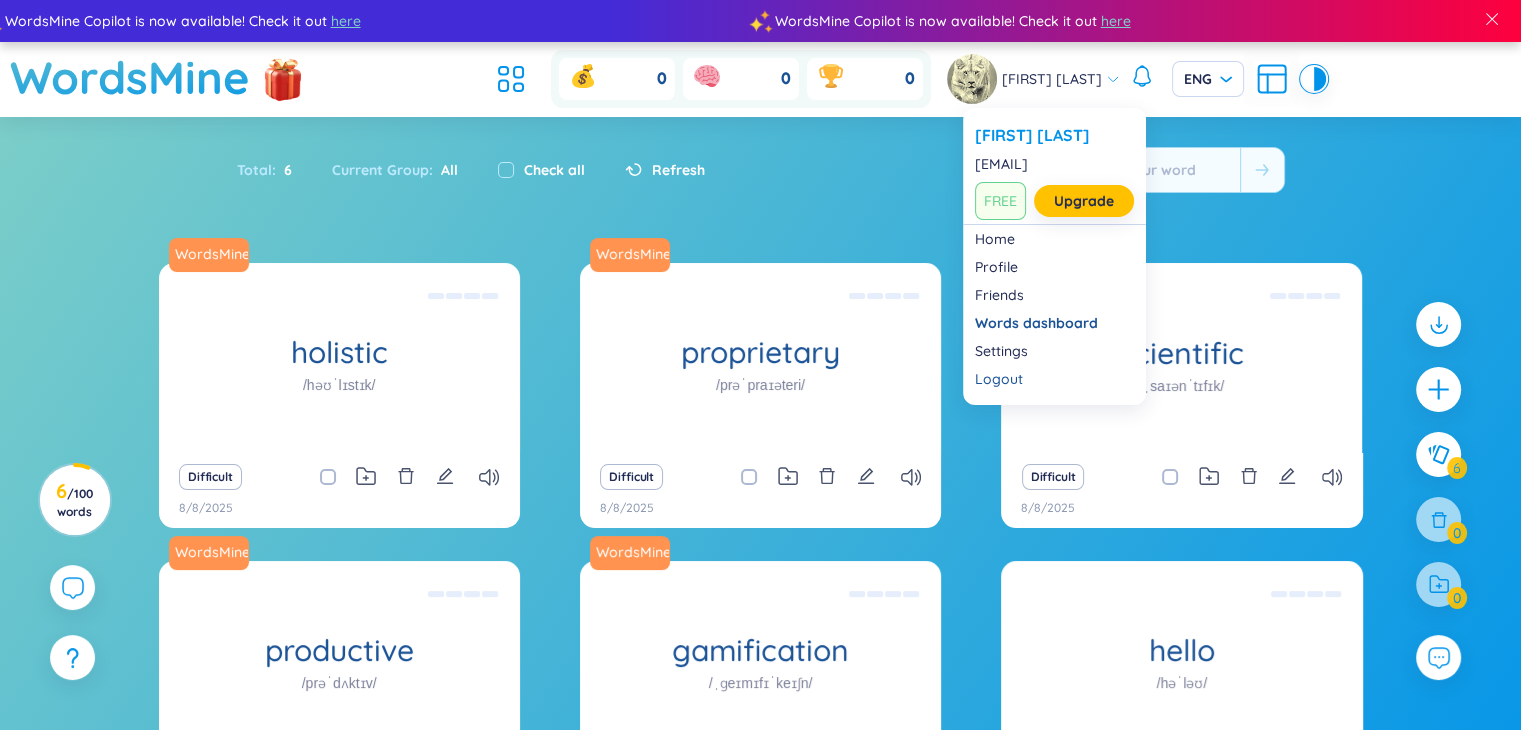 click on "[FIRST] [LAST]" at bounding box center [1033, 79] 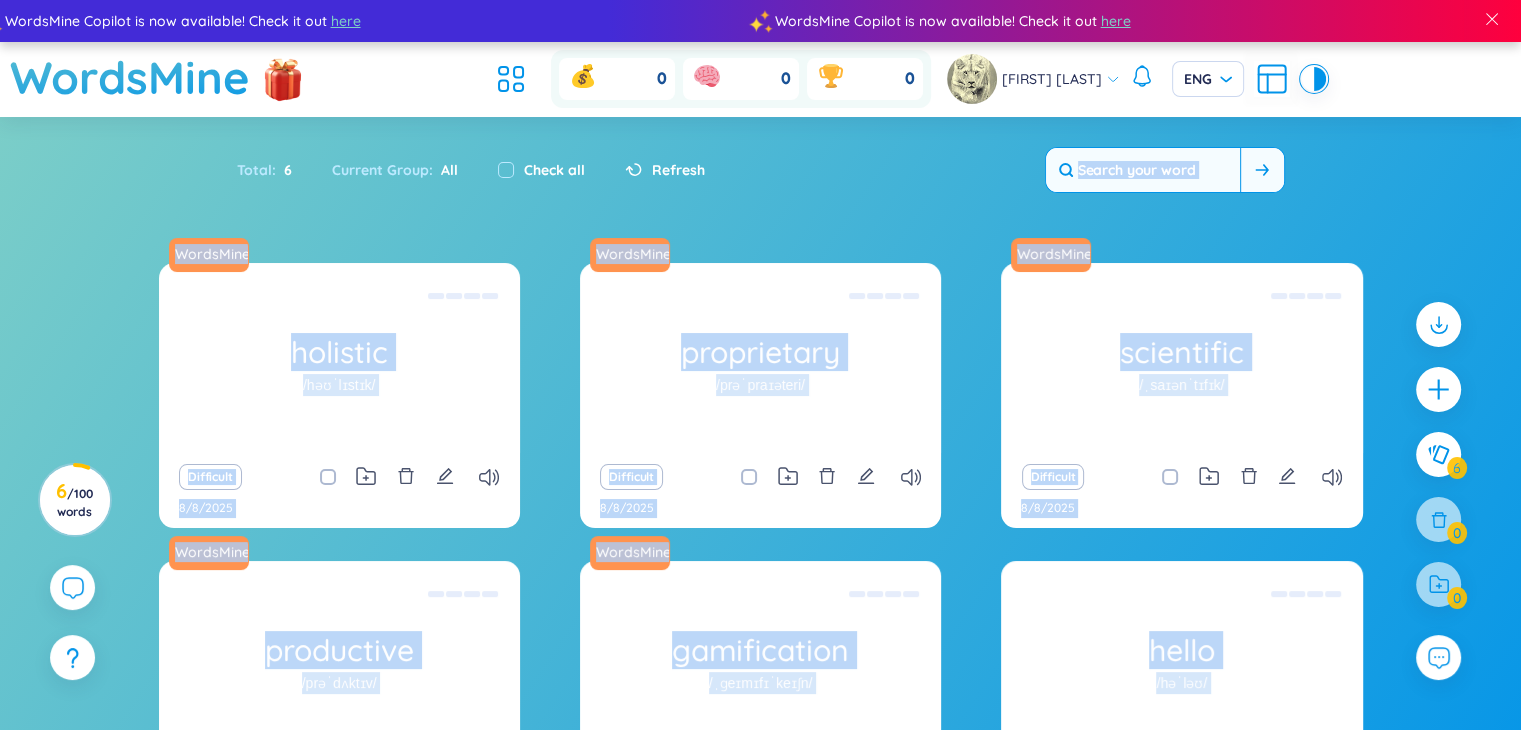 drag, startPoint x: 986, startPoint y: 165, endPoint x: 1196, endPoint y: 164, distance: 210.00238 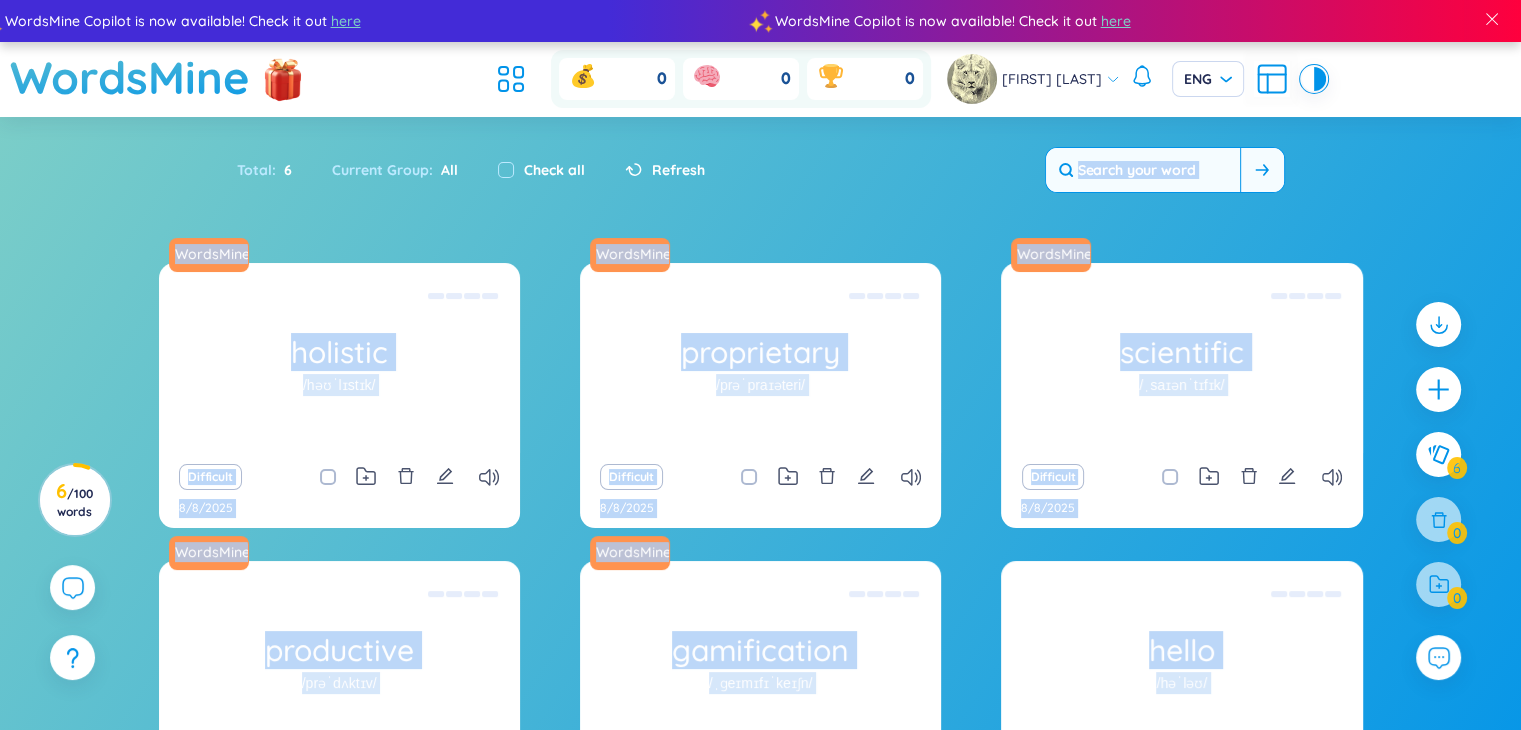click on "WordsMine Copilot is now available! Check it out  here  WordsMine Copilot is now available! Check it out  here  WordsMine Copilot is now available! Check it out  here  WordsMine Copilot is now available! Check it out  here  WordsMine 0 0 0 Natali Hai ENG Sort Alphabet Ascending Alphabet Descending Time-based Ascending Time-based Descending Group All Today This week Difficult word Folders Word level New Hard Medium Easy Super easy Density Eco Roomy Cozy Preferences Flip Paging Show Source Show group name Looks like you don't have extension installed! In order for WordsMine to work, you'll need to add the WordsMine extension to your browser.   Download WordsMine for free Total :       6 Current Group :     All Check all   Refresh WordsMine holistic /həʊˈlɪstɪk/ Toàn diện
Eg: The holistic approach to healthcare takes into account the physical, mental, and emotional well-being of an individual. Difficult 8/8/2025 WordsMine proprietary /prəˈpraɪəteri/ Difficult 8/8/2025 WordsMine scientific Difficult" at bounding box center (760, 365) 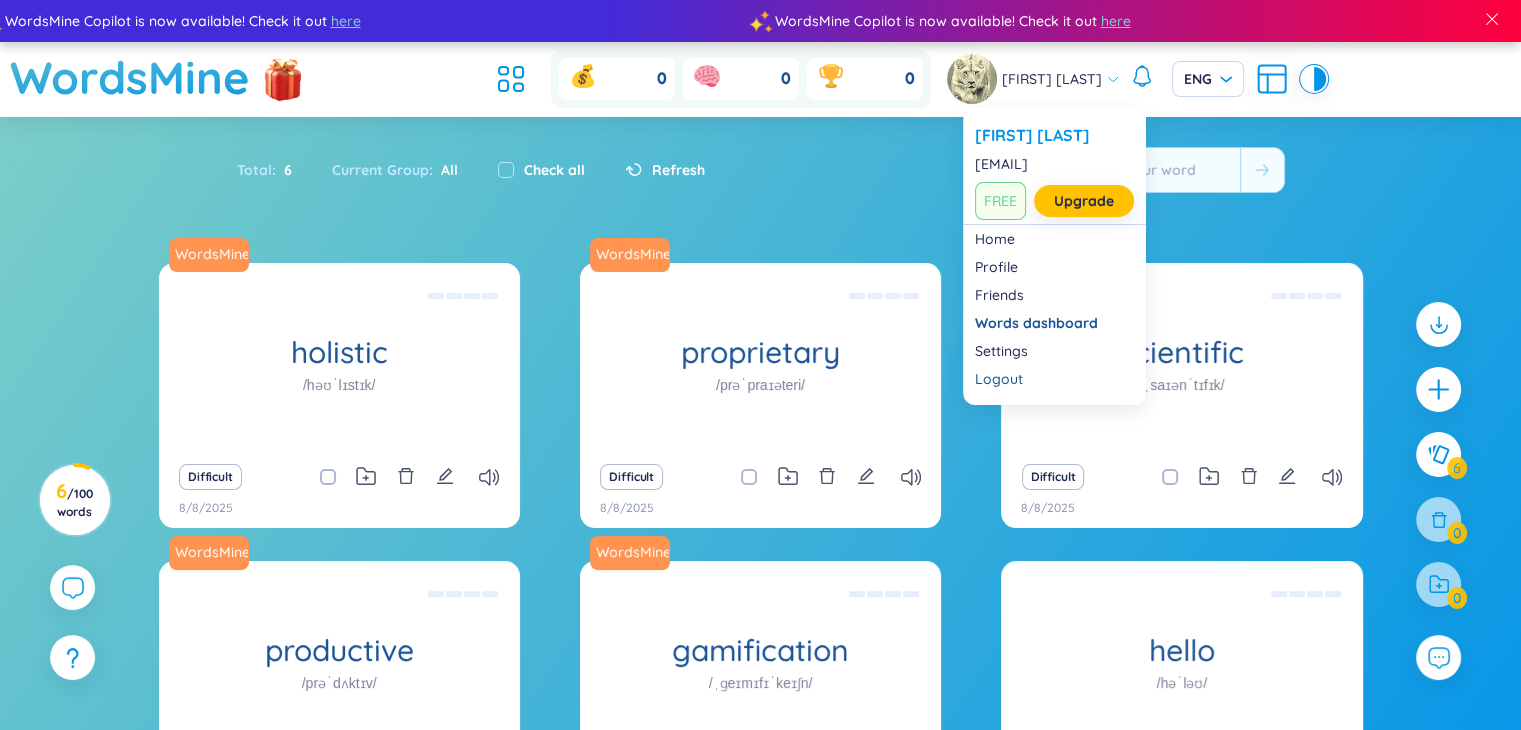 click on "Natali Hai" at bounding box center [1052, 79] 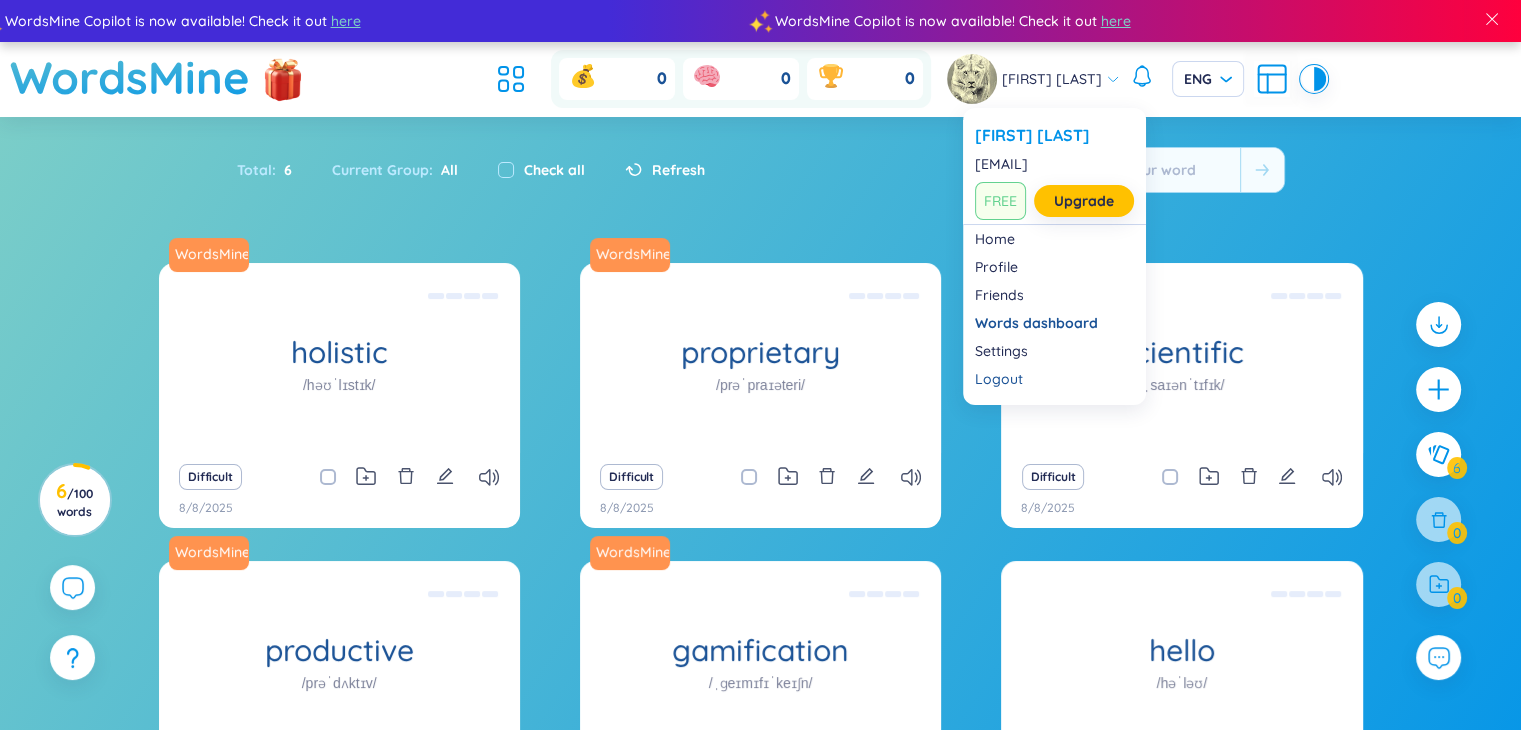 drag, startPoint x: 973, startPoint y: 164, endPoint x: 1212, endPoint y: 168, distance: 239.03348 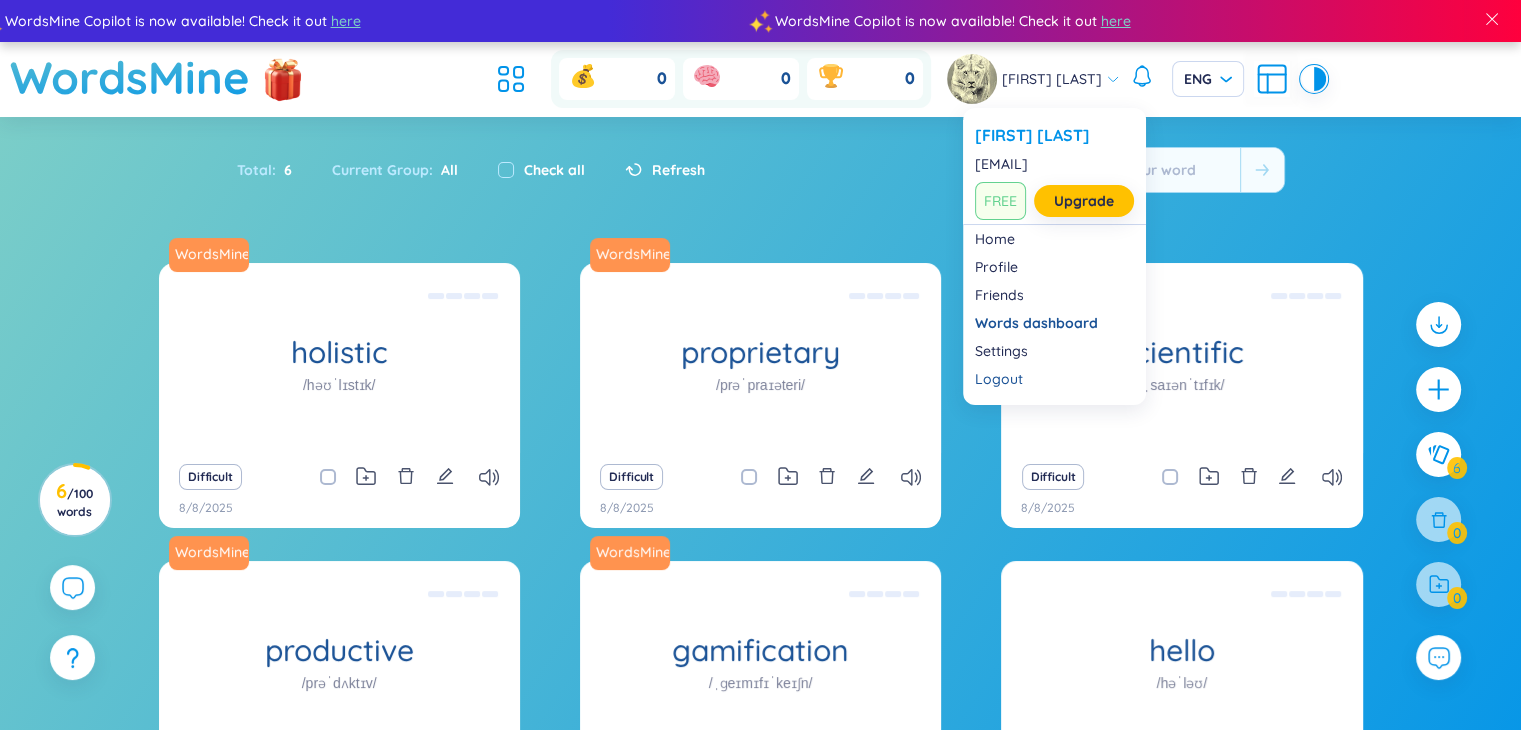 click on "Natali Hai natashechkadysheghka@gmail.com   FREE Upgrade" at bounding box center [1054, 172] 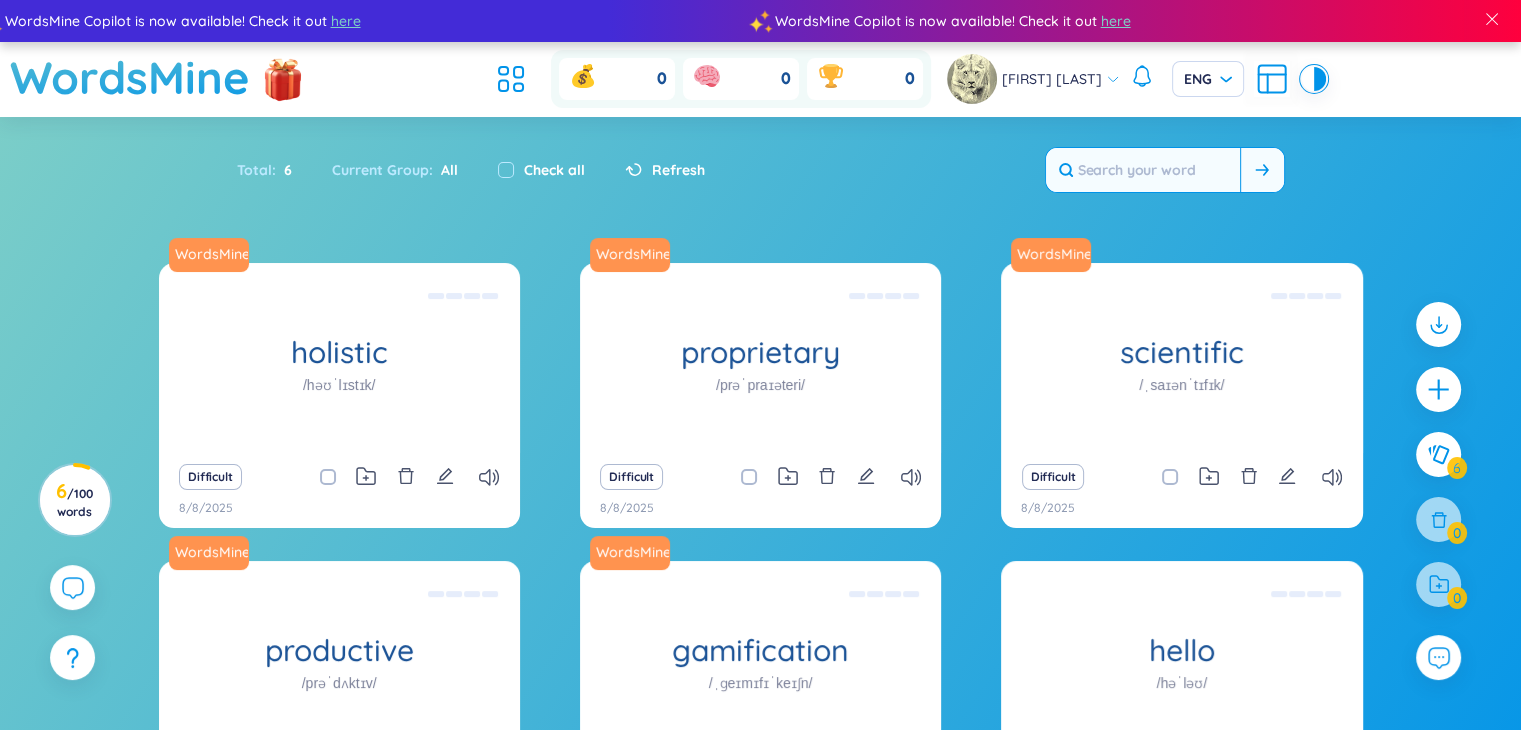 copy on "natashechkadysheghka@gmail.com" 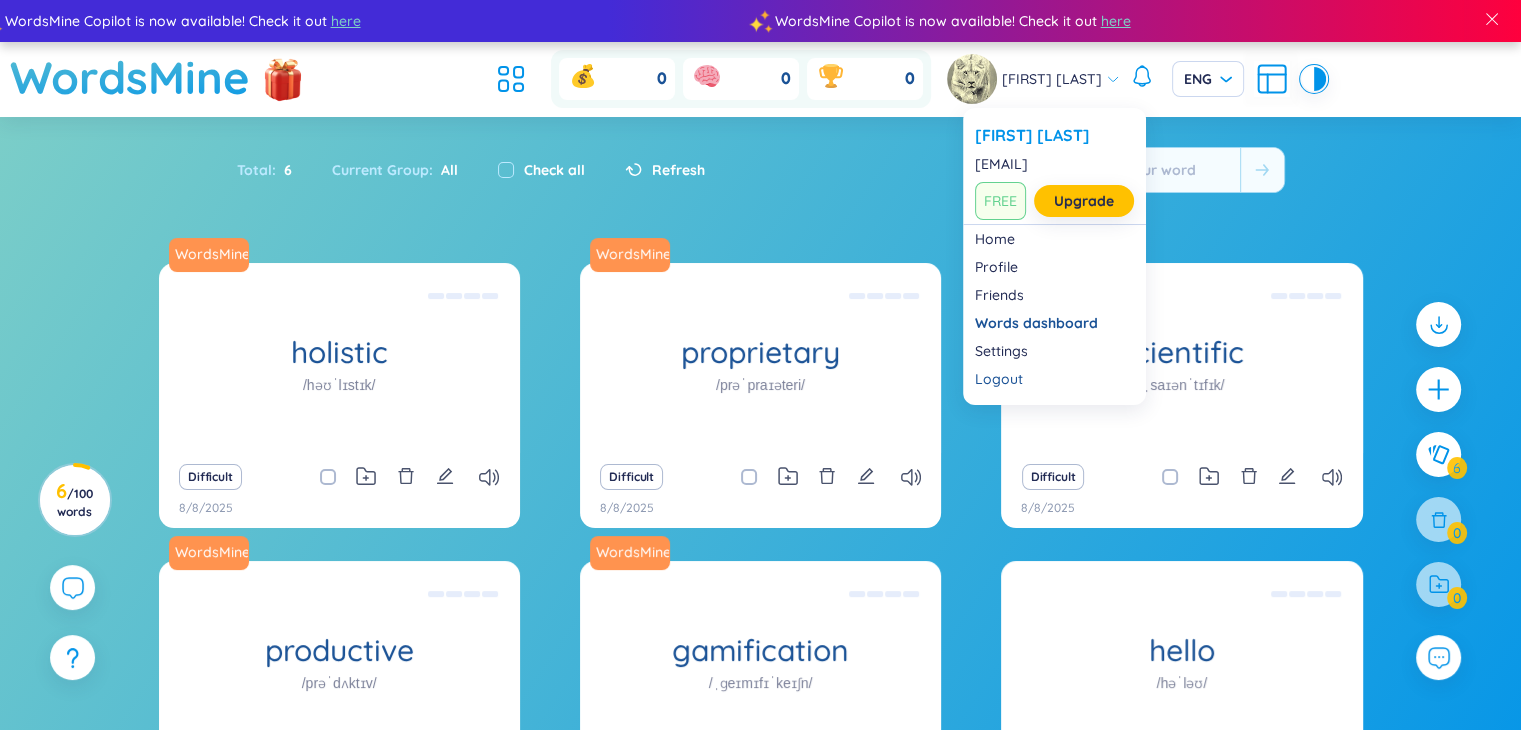 click on "Natali Hai" at bounding box center [1052, 79] 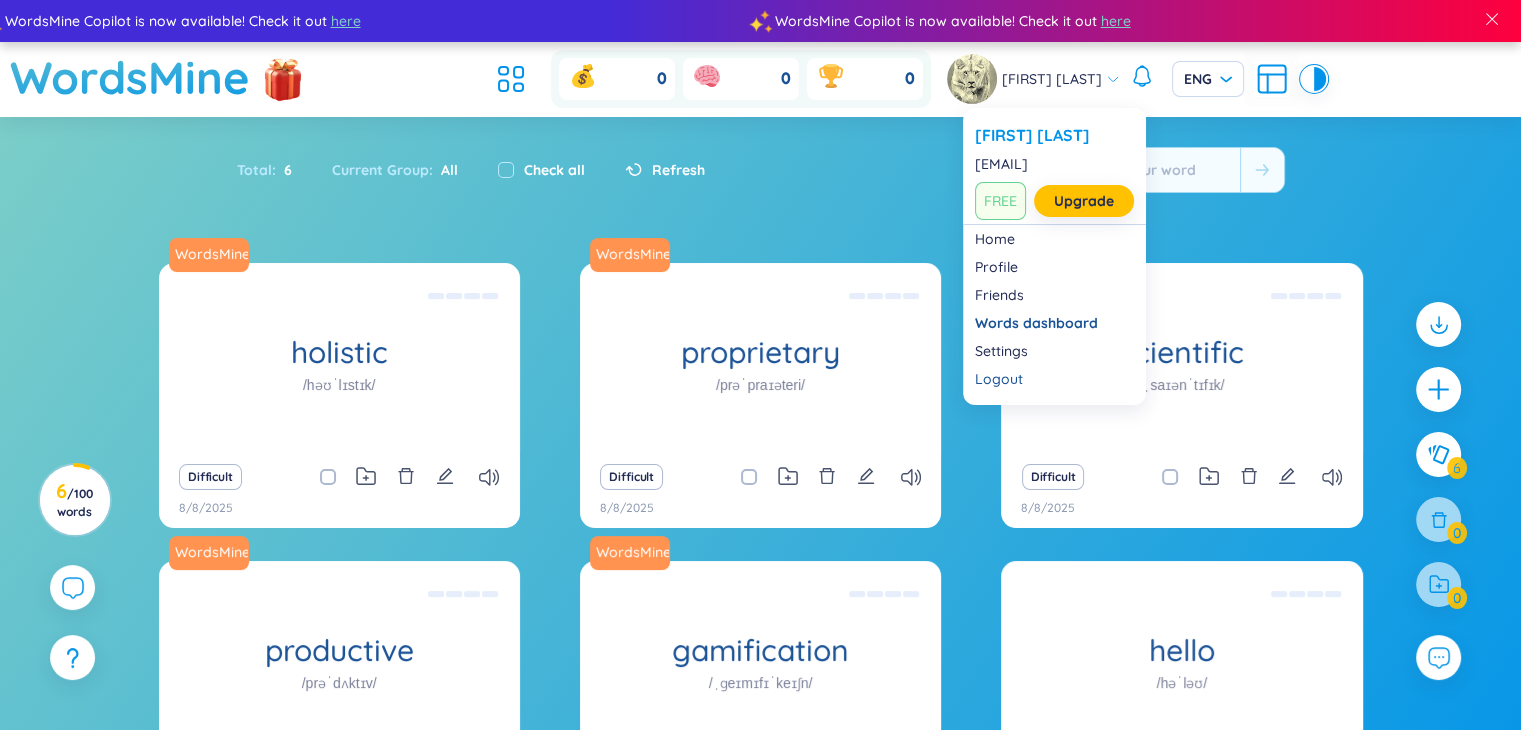 click on "natashechkadysheghka@gmail.com" at bounding box center (1054, 164) 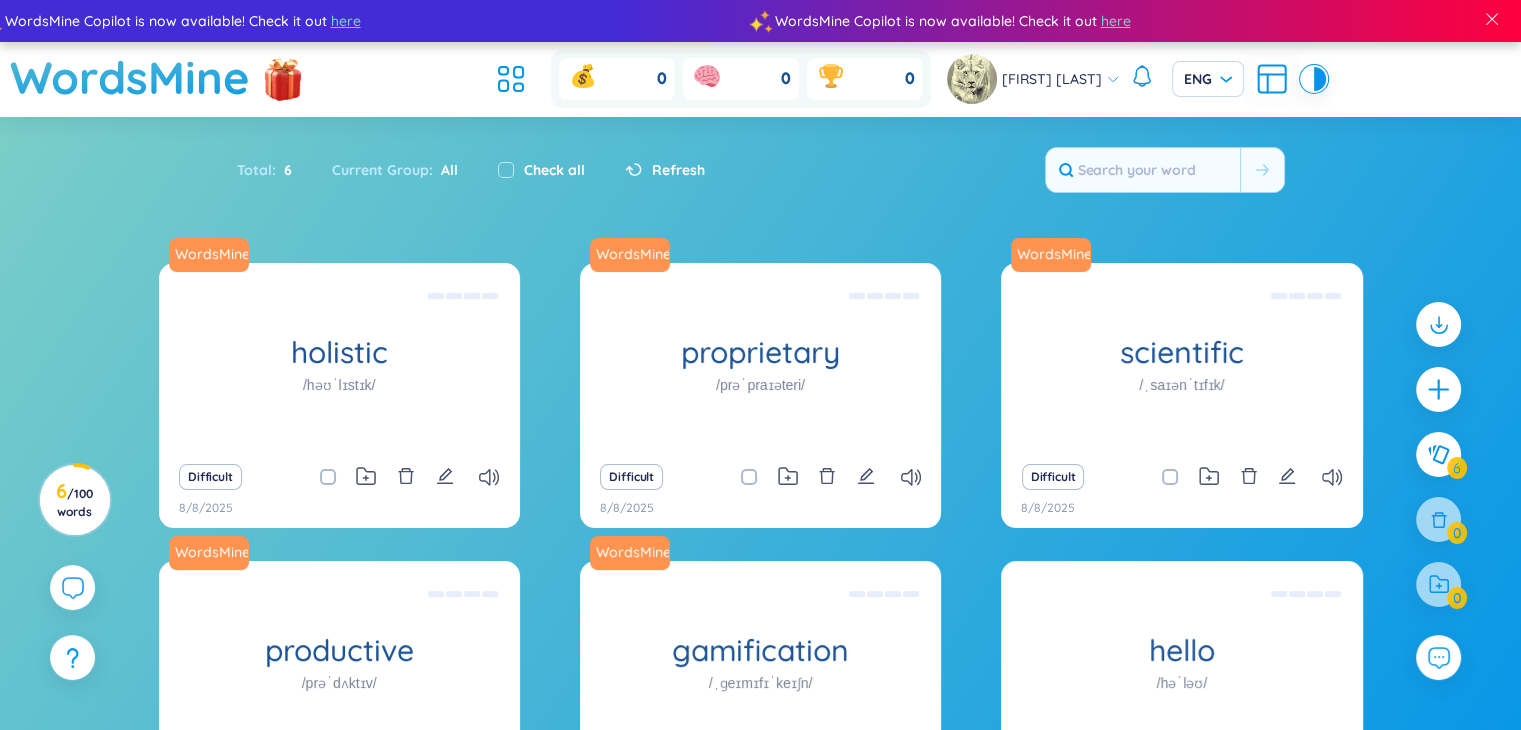 click on "Total :       6 Current Group :     All Check all   Refresh" at bounding box center [761, 180] 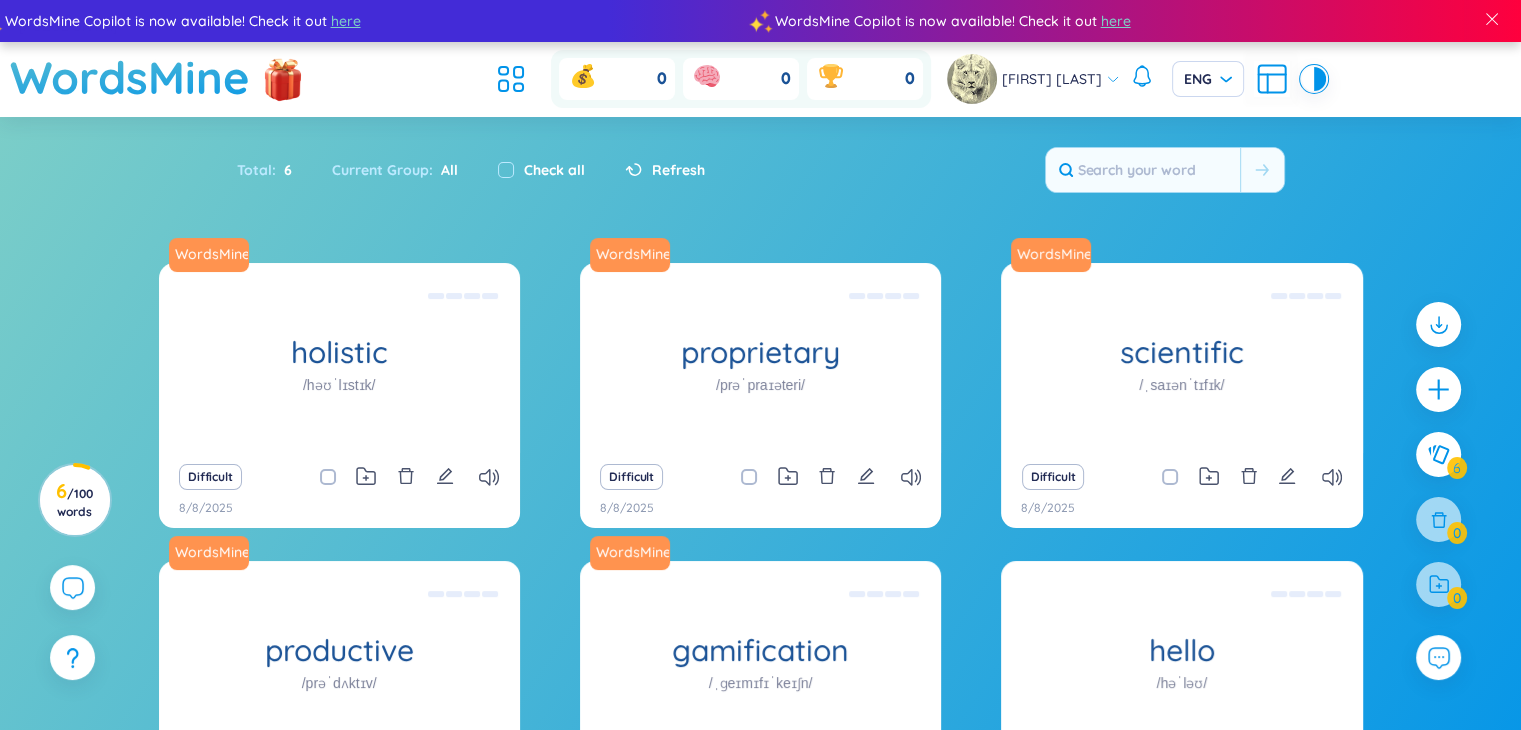 click on "Total :       6 Current Group :     All Check all   Refresh" at bounding box center (761, 180) 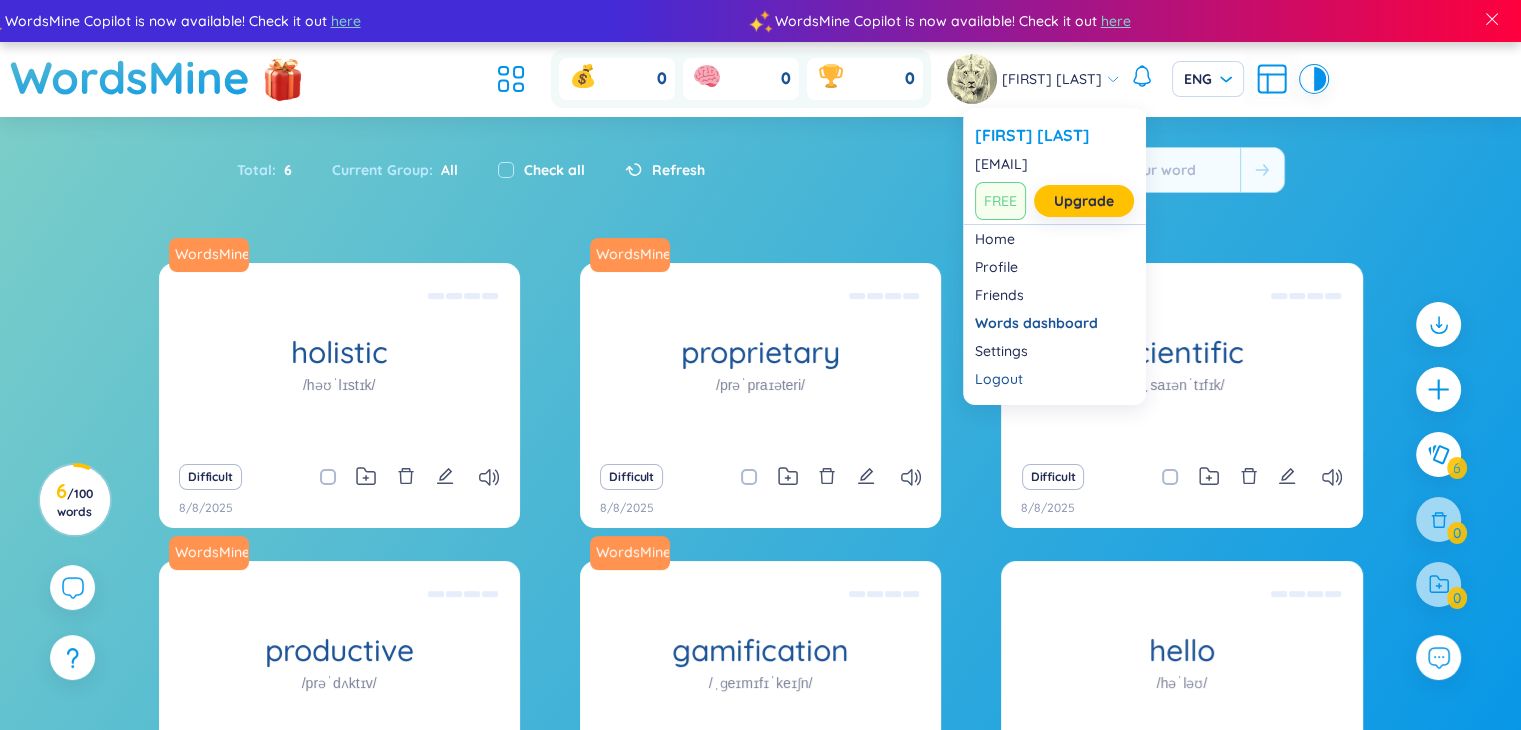 click on "Natali Hai" at bounding box center [1052, 79] 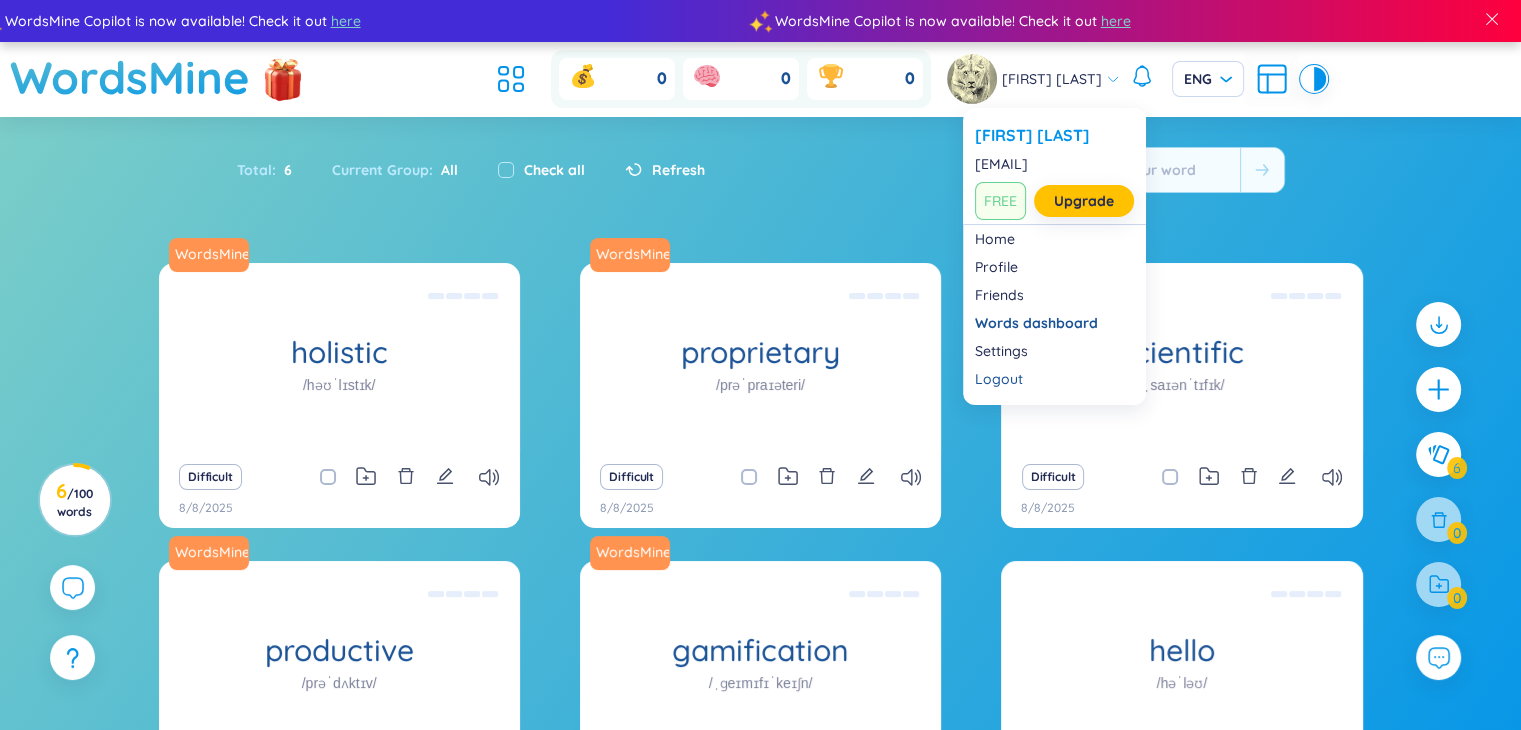 drag, startPoint x: 974, startPoint y: 163, endPoint x: 1218, endPoint y: 173, distance: 244.20483 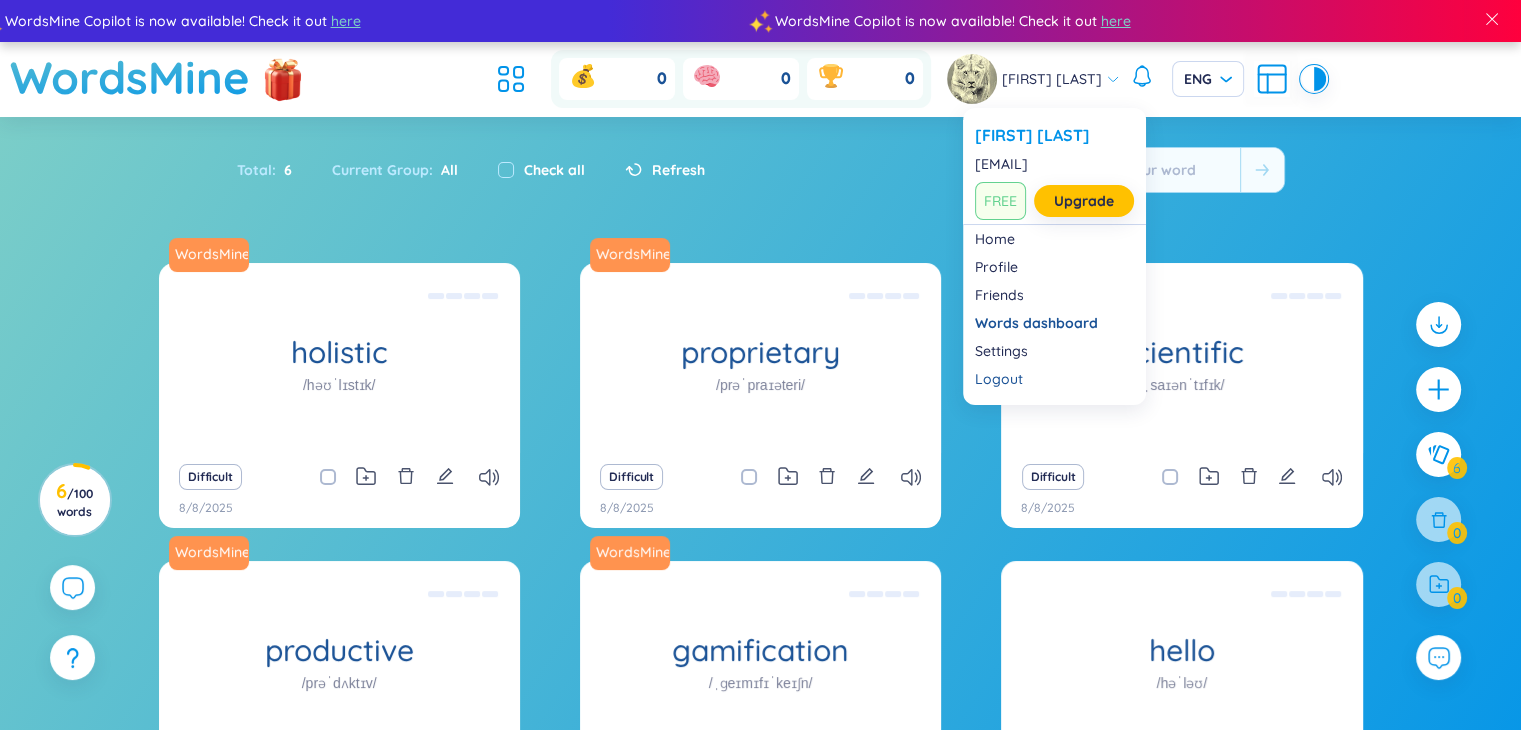 click on "Natali Hai natashechkadysheghka@gmail.com   FREE Upgrade" at bounding box center (1054, 172) 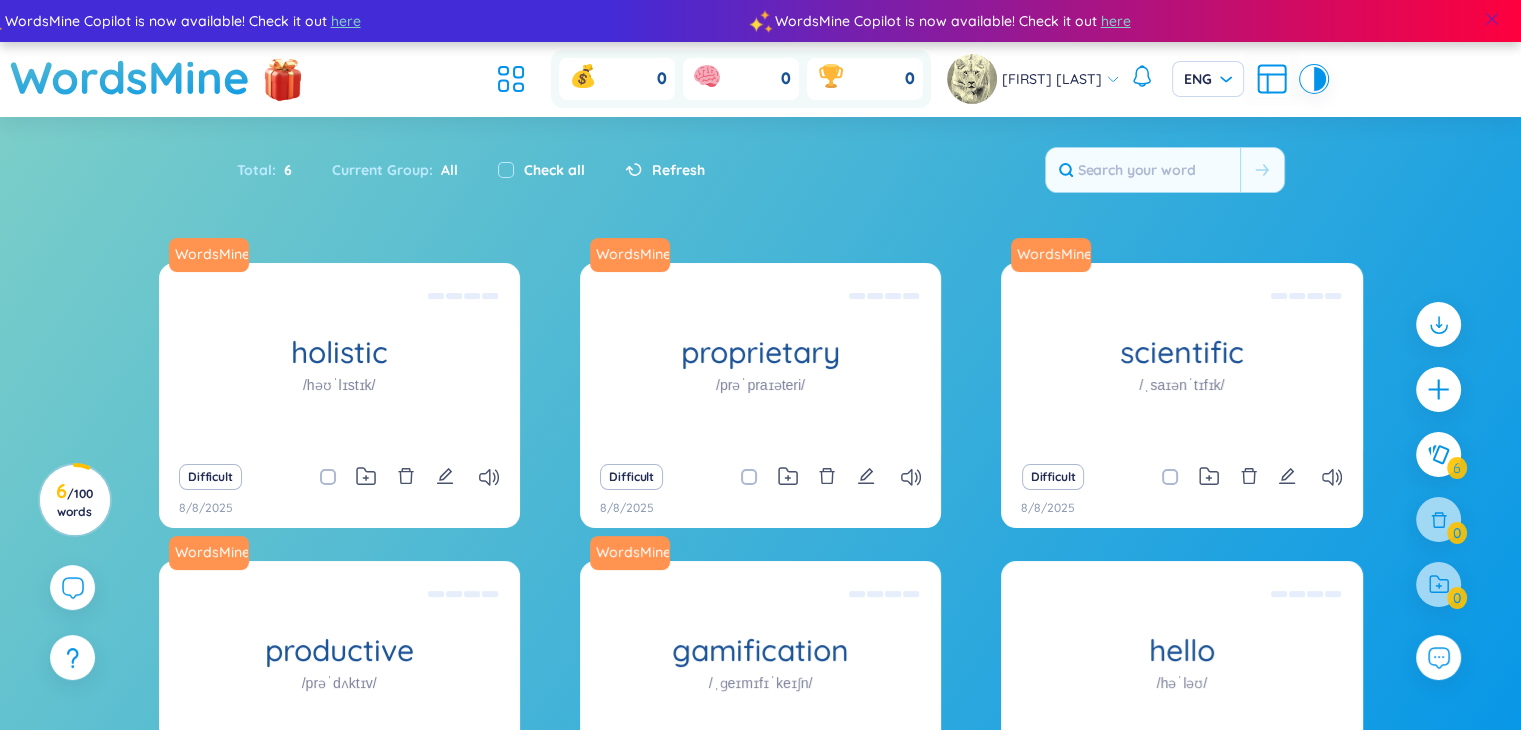 click at bounding box center (1492, 19) 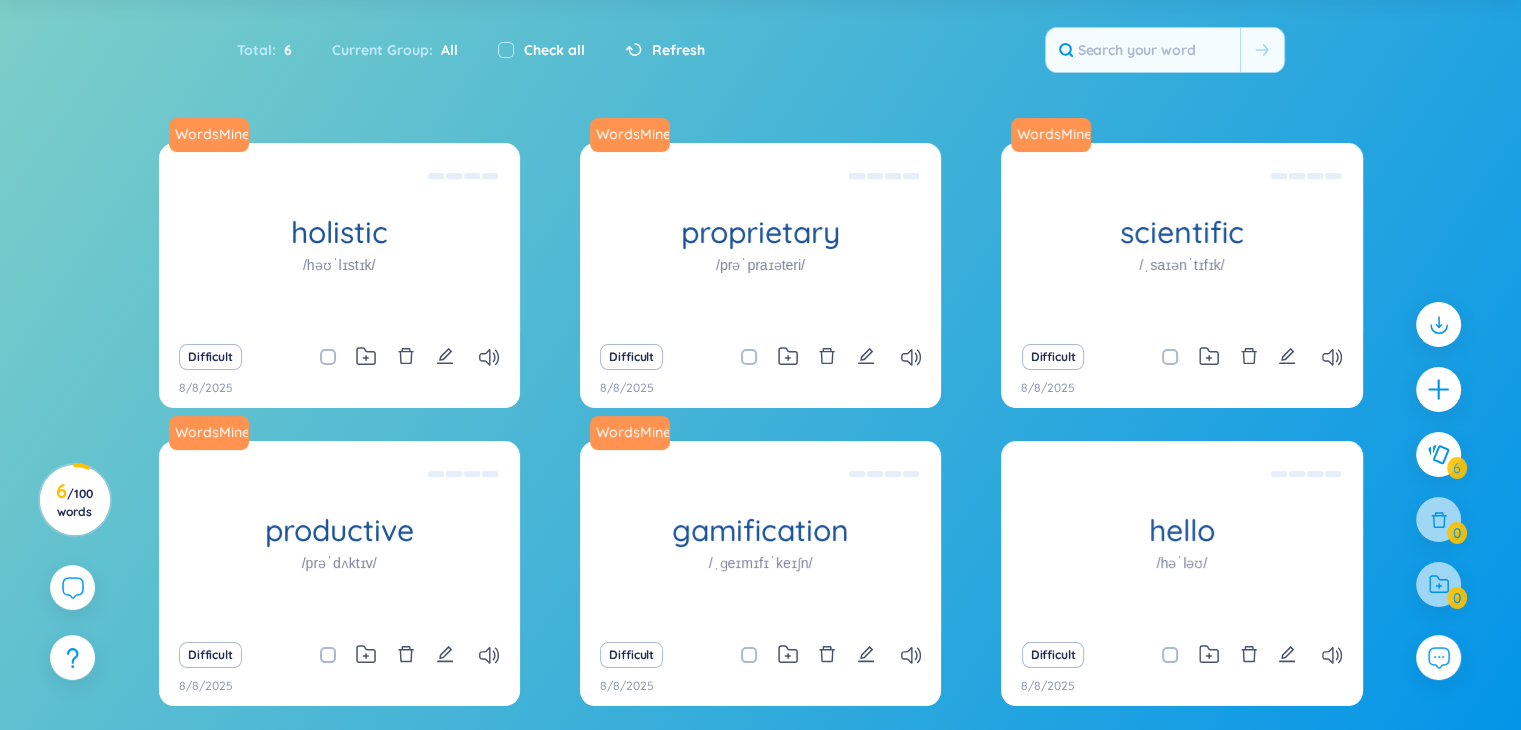 scroll, scrollTop: 100, scrollLeft: 0, axis: vertical 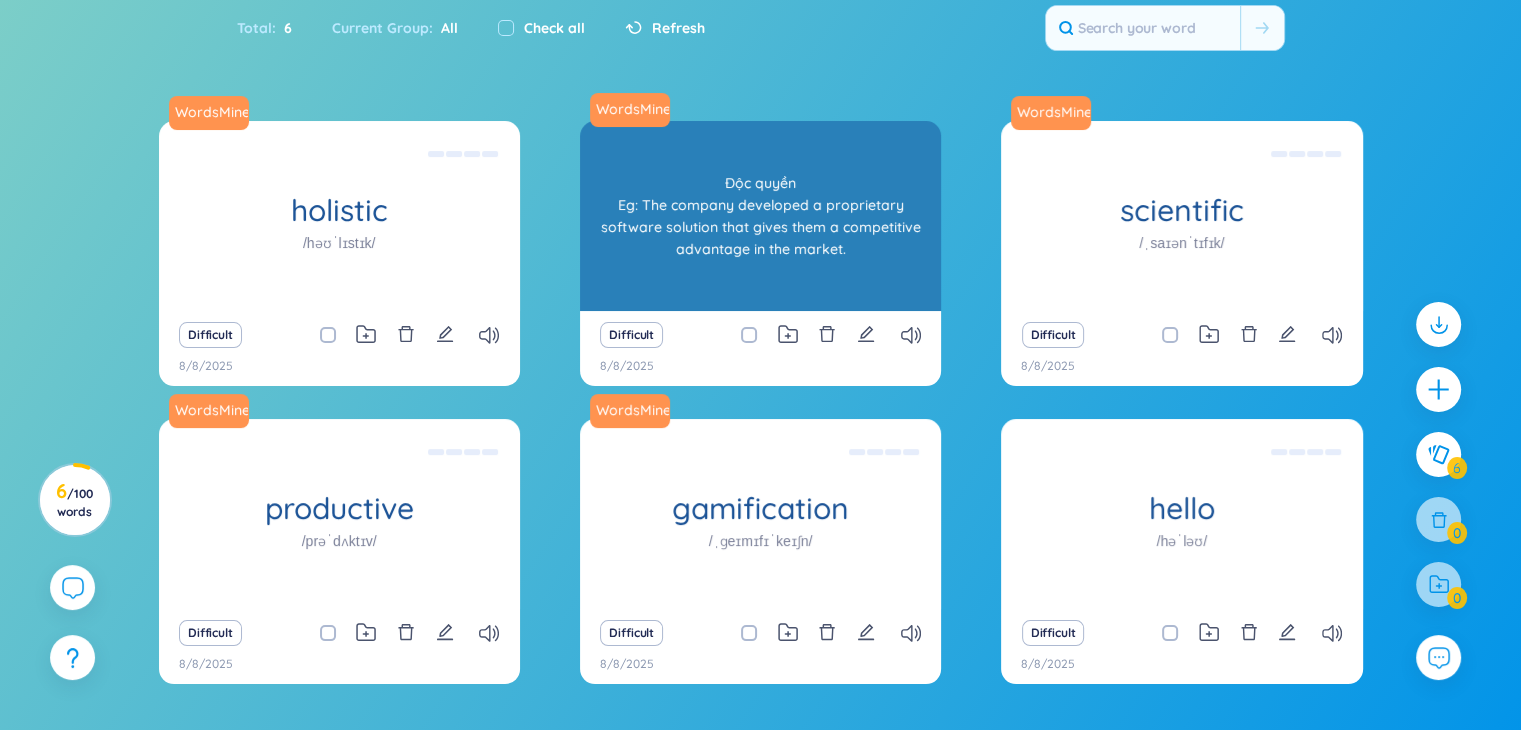 click on "Độc quyền
Eg: The company developed a proprietary software solution that gives them a competitive advantage in the market." at bounding box center [760, 216] 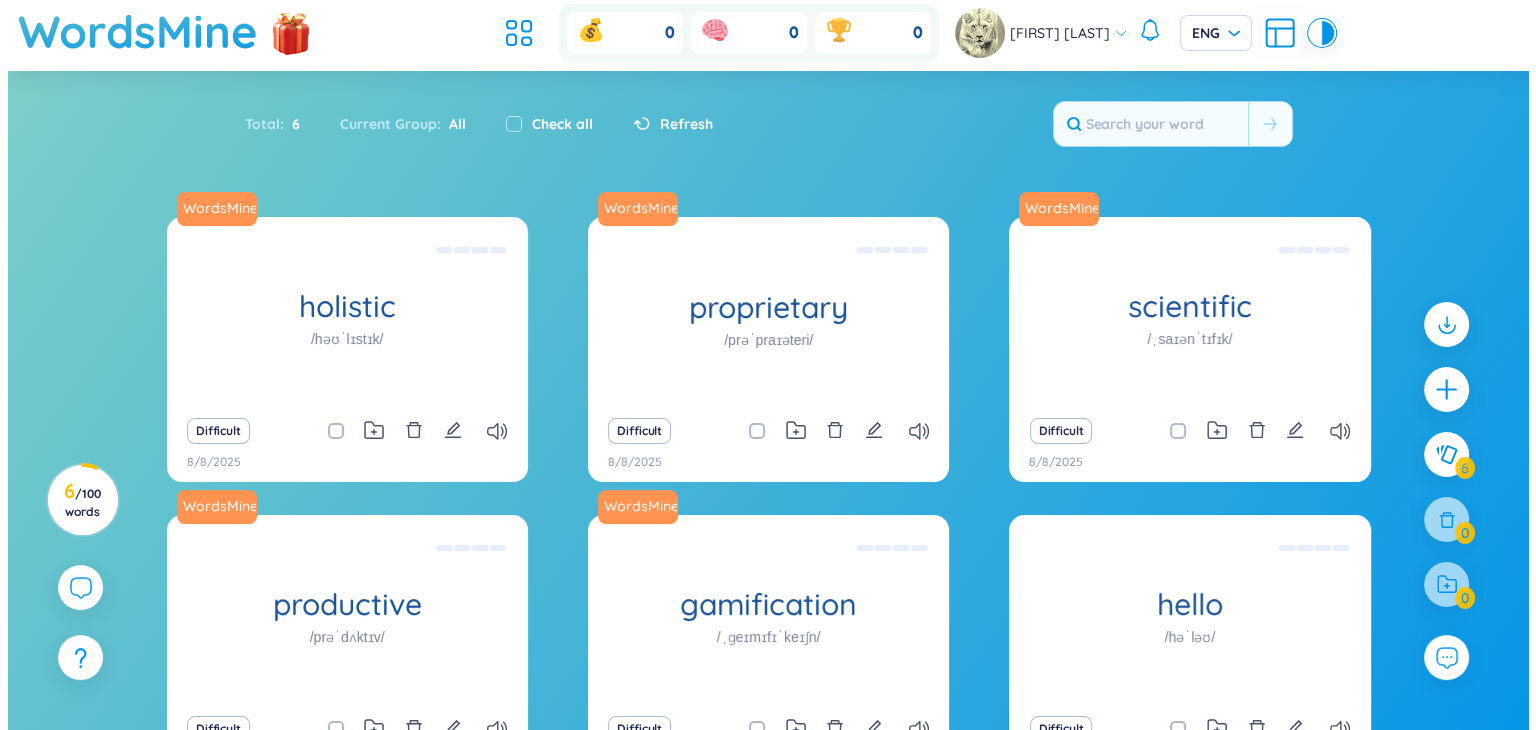 scroll, scrollTop: 0, scrollLeft: 0, axis: both 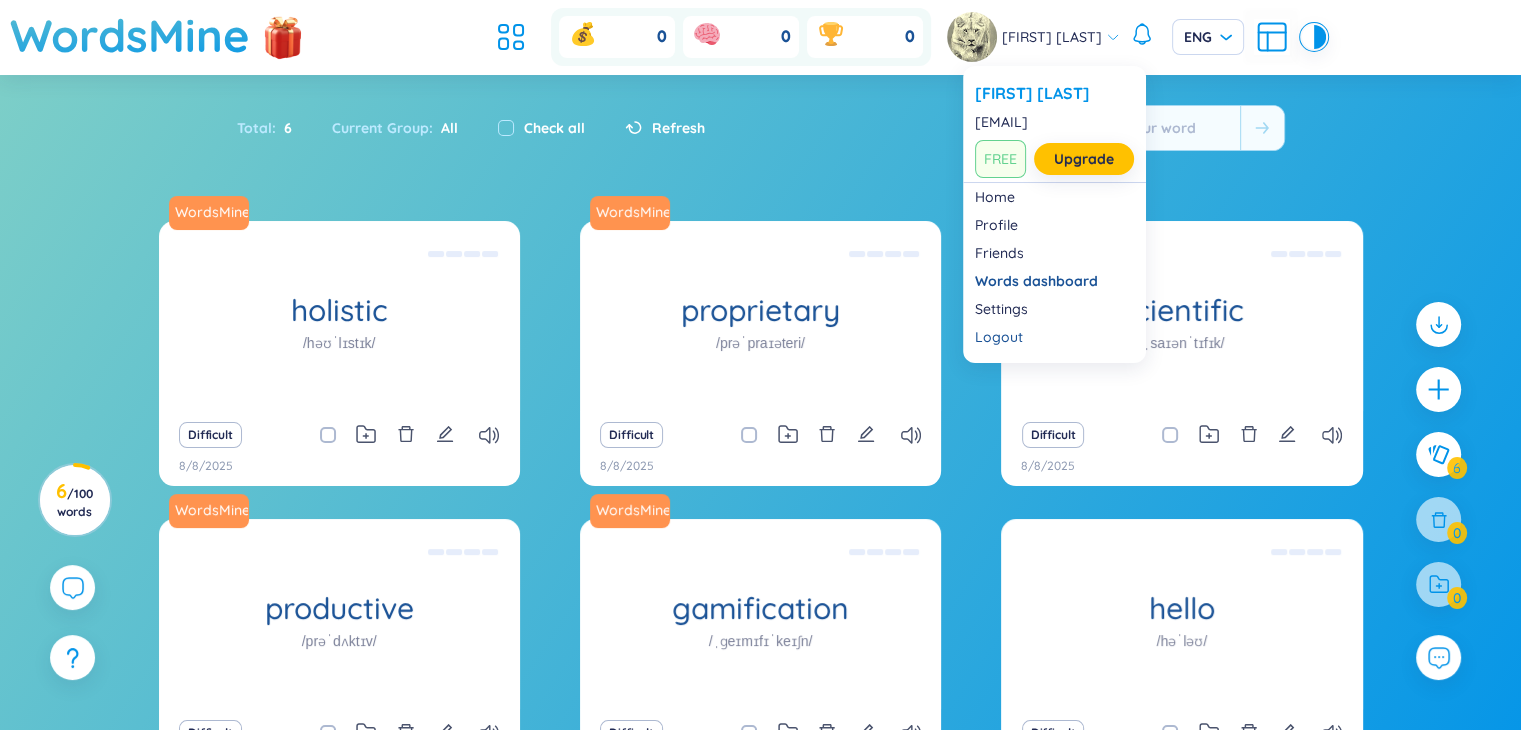 click 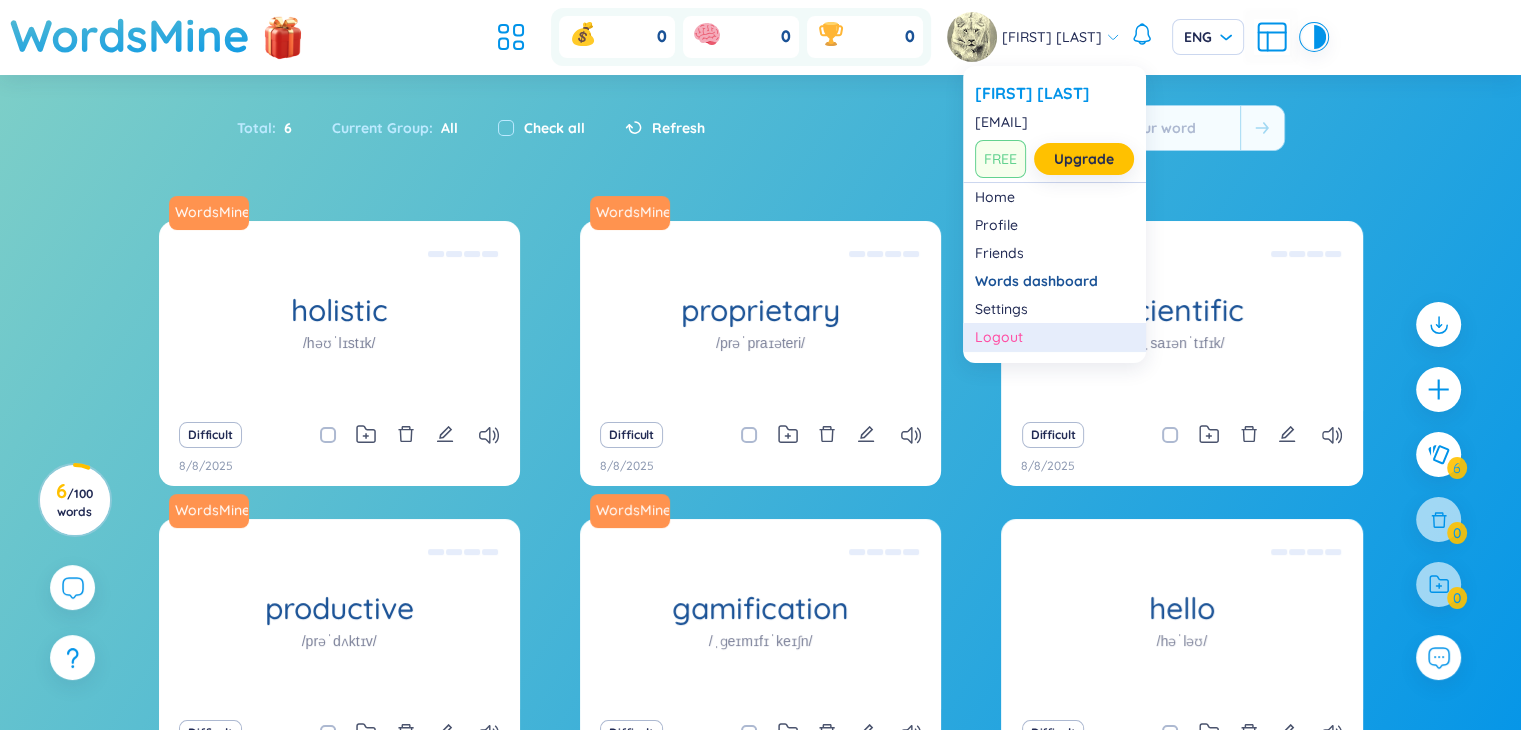 click on "Logout" at bounding box center (1054, 337) 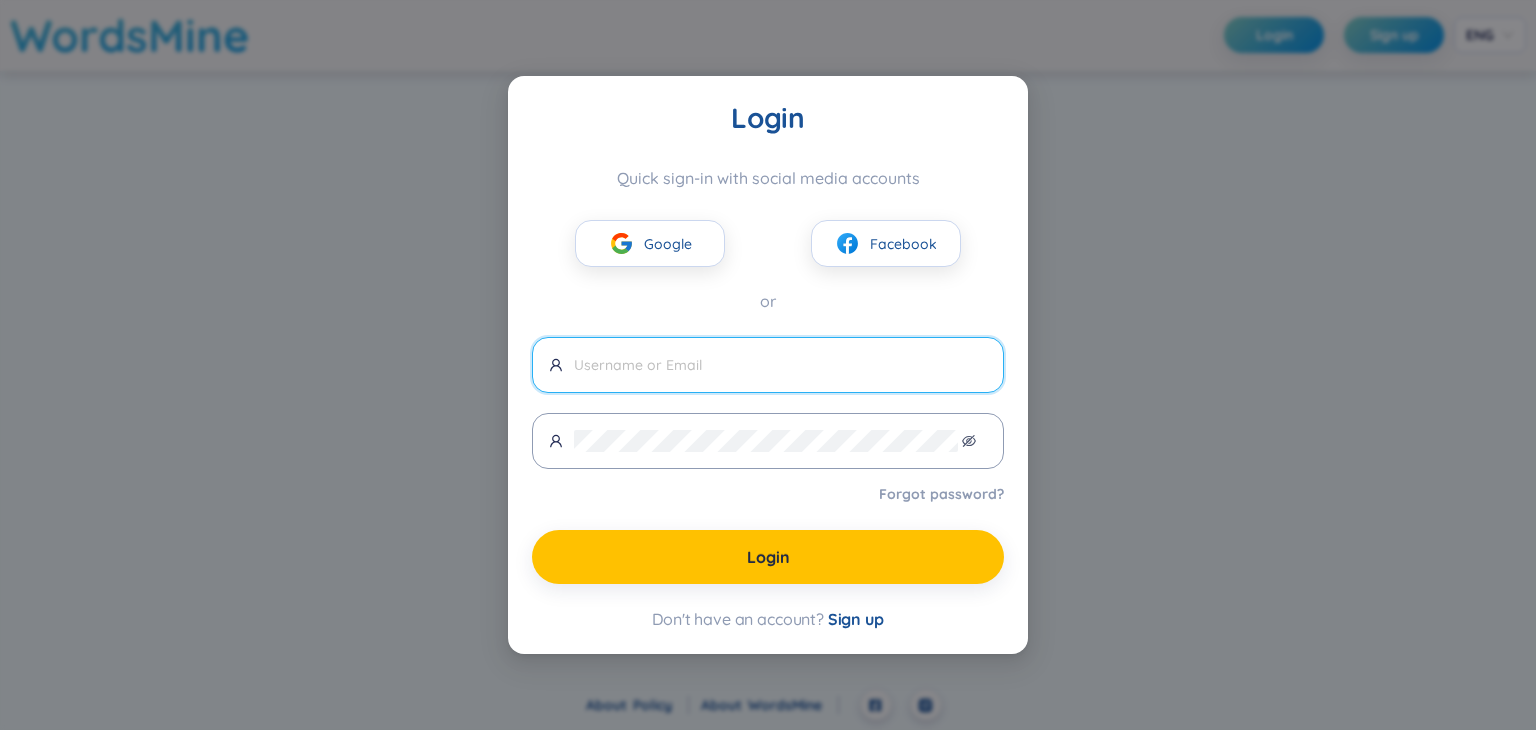 click on "Login Quick sign-in with social media accounts Google Facebook or Forgot password? Login Don't have an account?   Sign up" at bounding box center (768, 365) 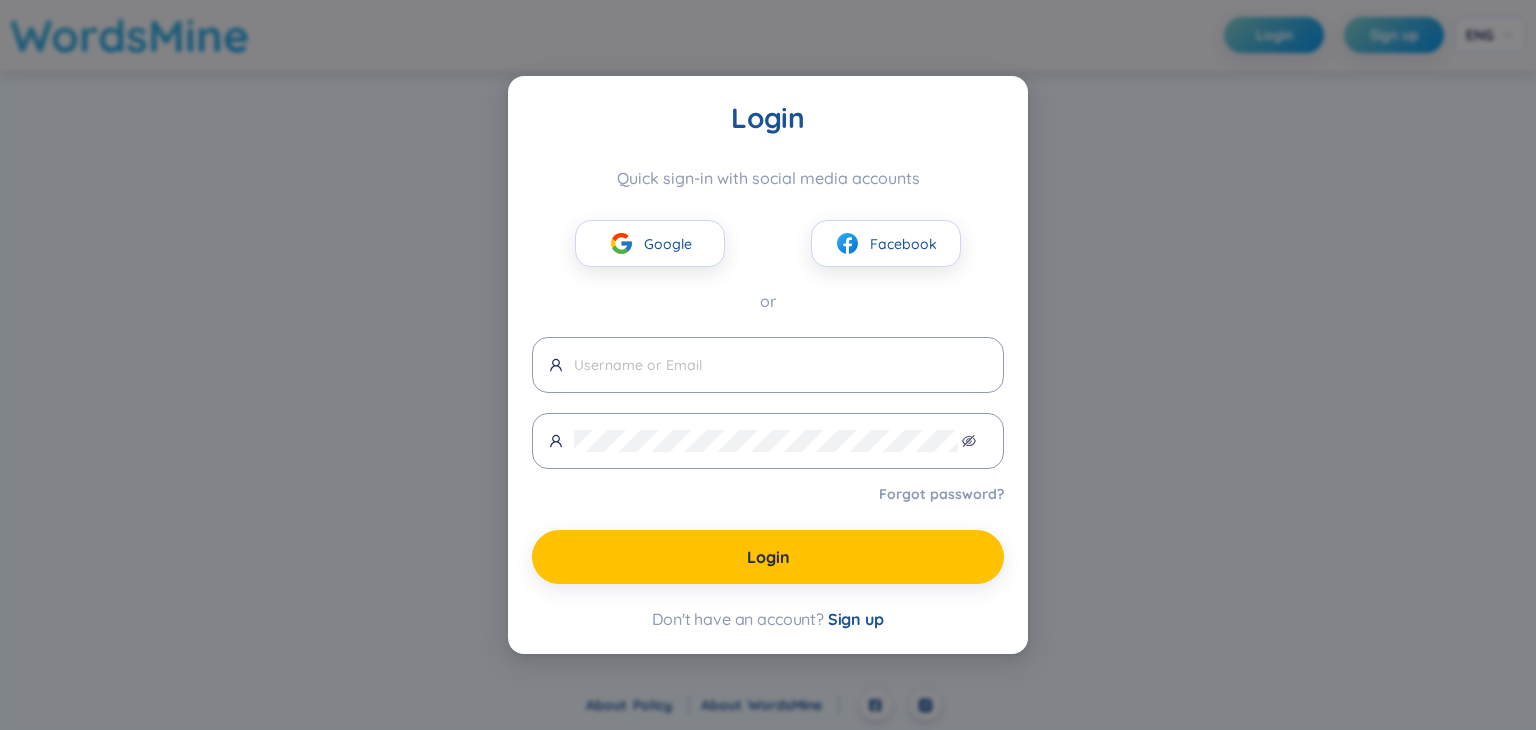 click on "Login Quick sign-in with social media accounts Google Facebook or Forgot password? Login Don't have an account?   Sign up" at bounding box center [768, 365] 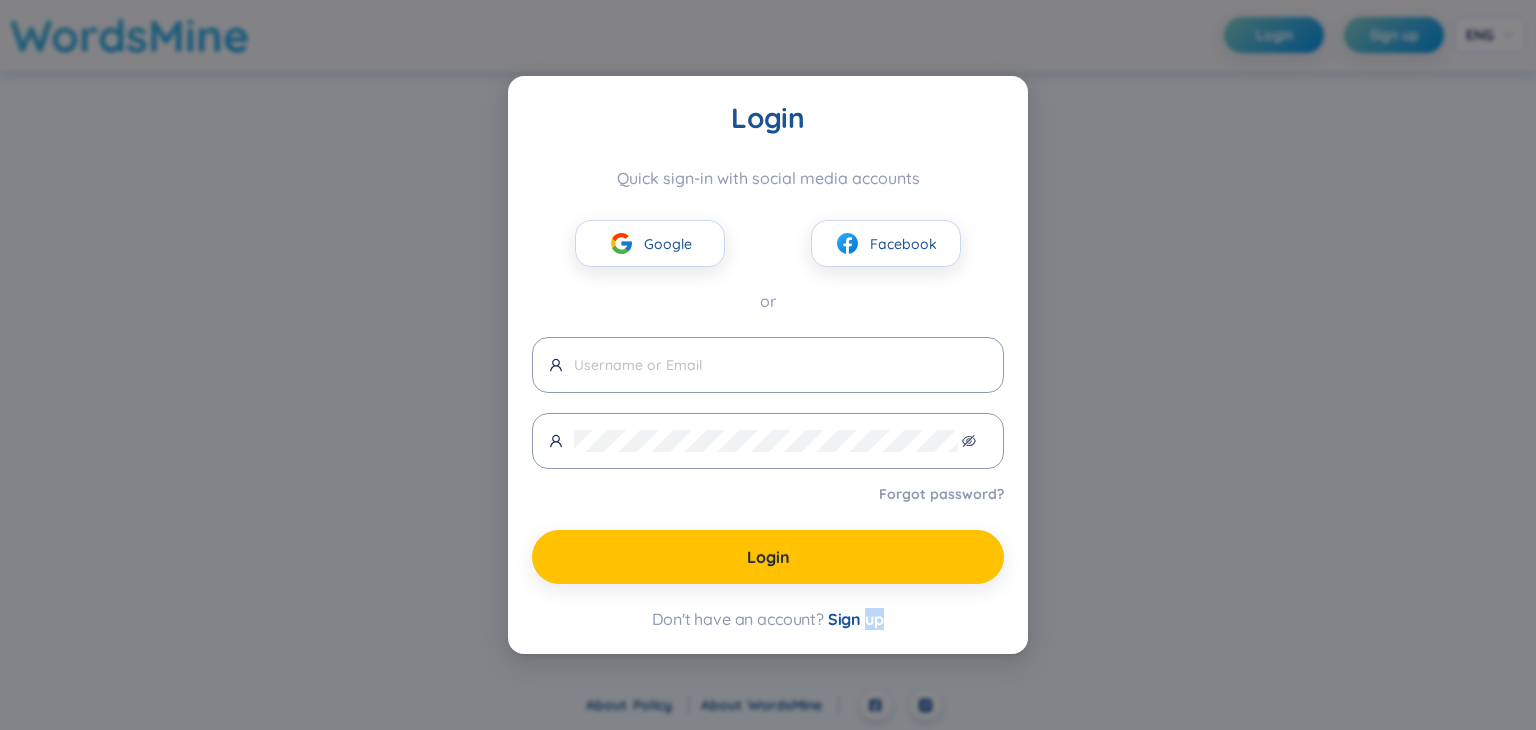 click on "Login Quick sign-in with social media accounts Google Facebook or Forgot password? Login Don't have an account?   Sign up" at bounding box center [768, 365] 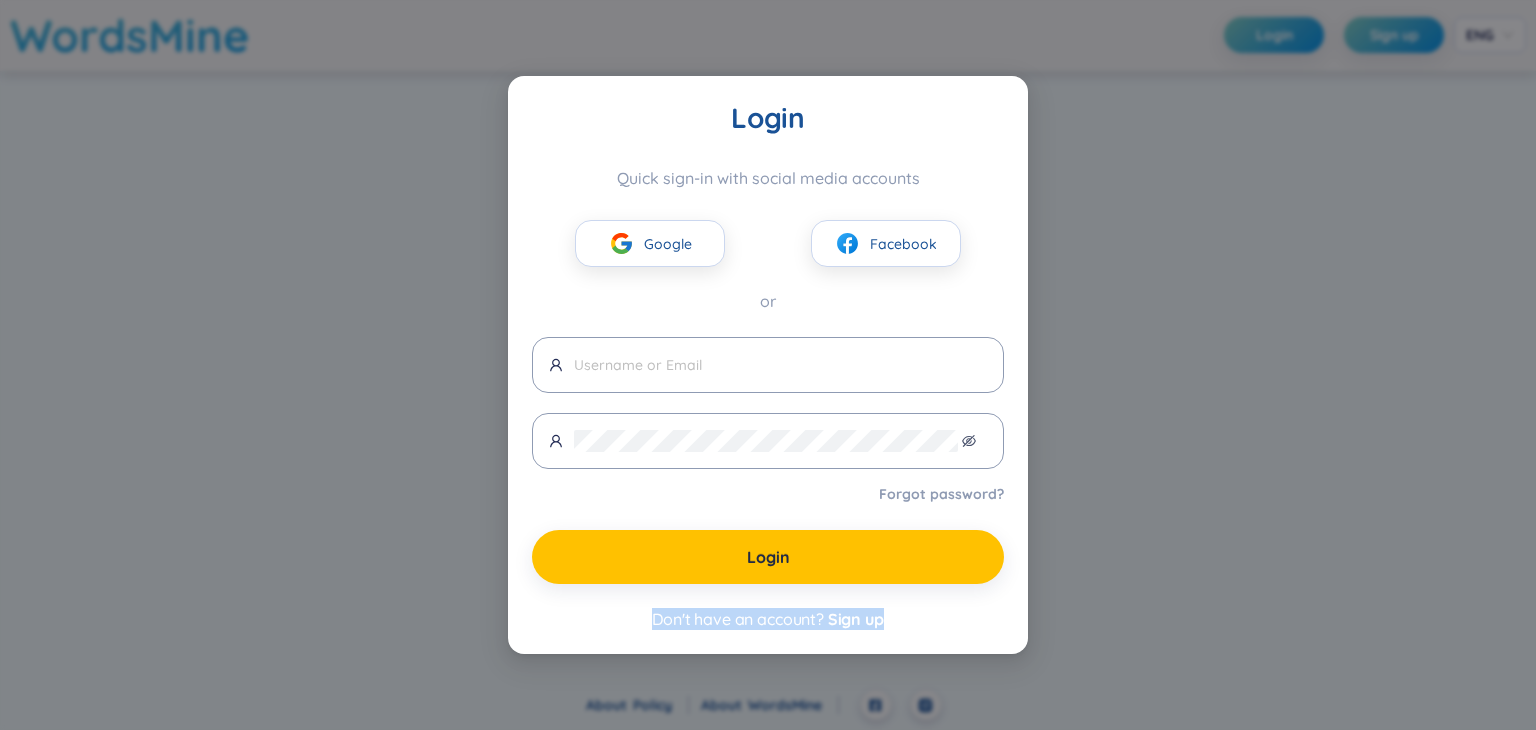 click on "Login Quick sign-in with social media accounts Google Facebook or Forgot password? Login Don't have an account?   Sign up" at bounding box center [768, 365] 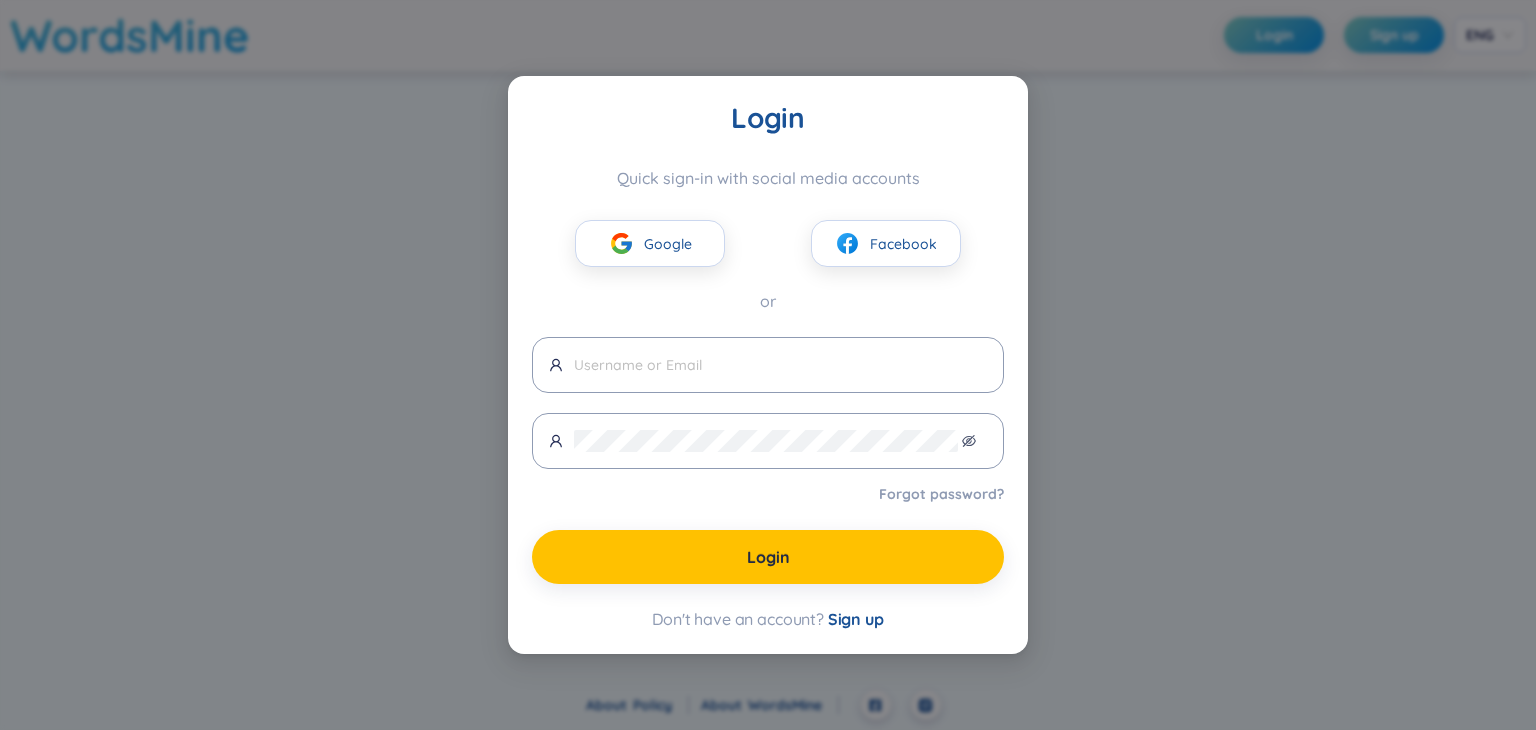 click on "Login Quick sign-in with social media accounts Google Facebook or Forgot password? Login Don't have an account?   Sign up" at bounding box center [768, 365] 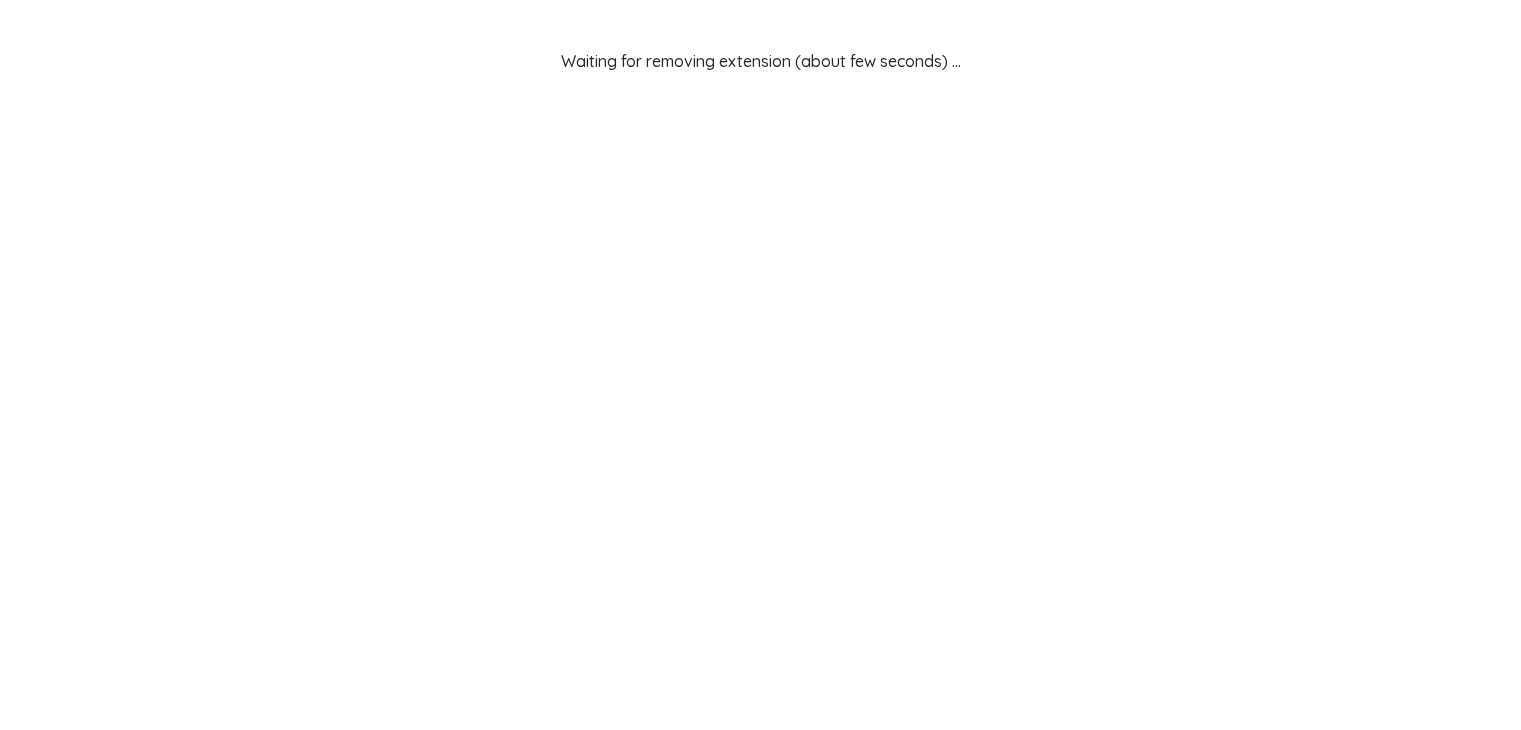 scroll, scrollTop: 0, scrollLeft: 0, axis: both 